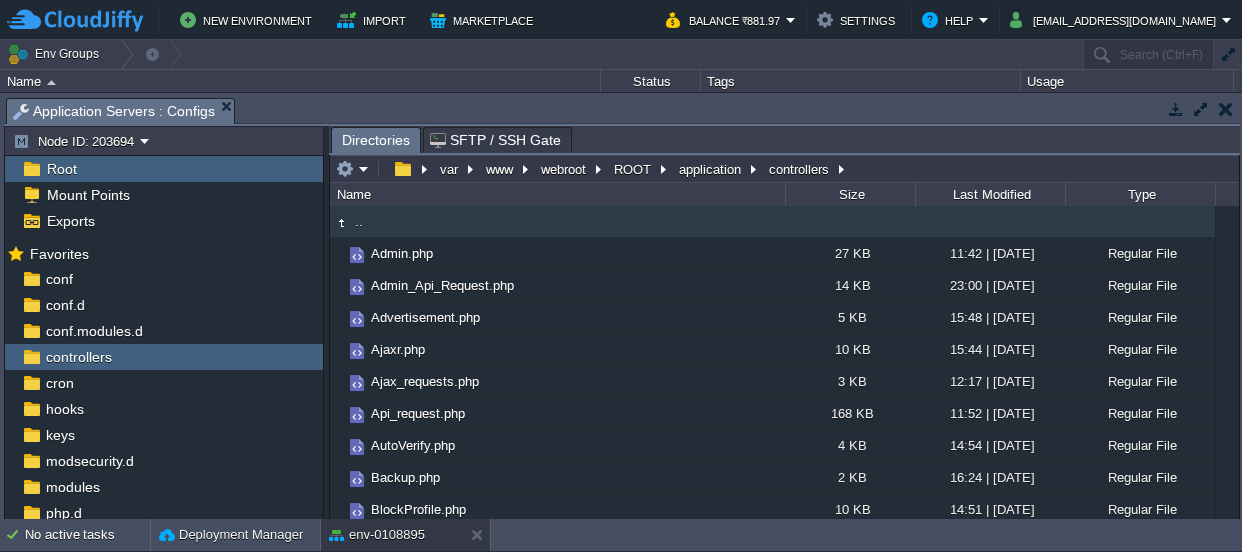 scroll, scrollTop: 0, scrollLeft: 0, axis: both 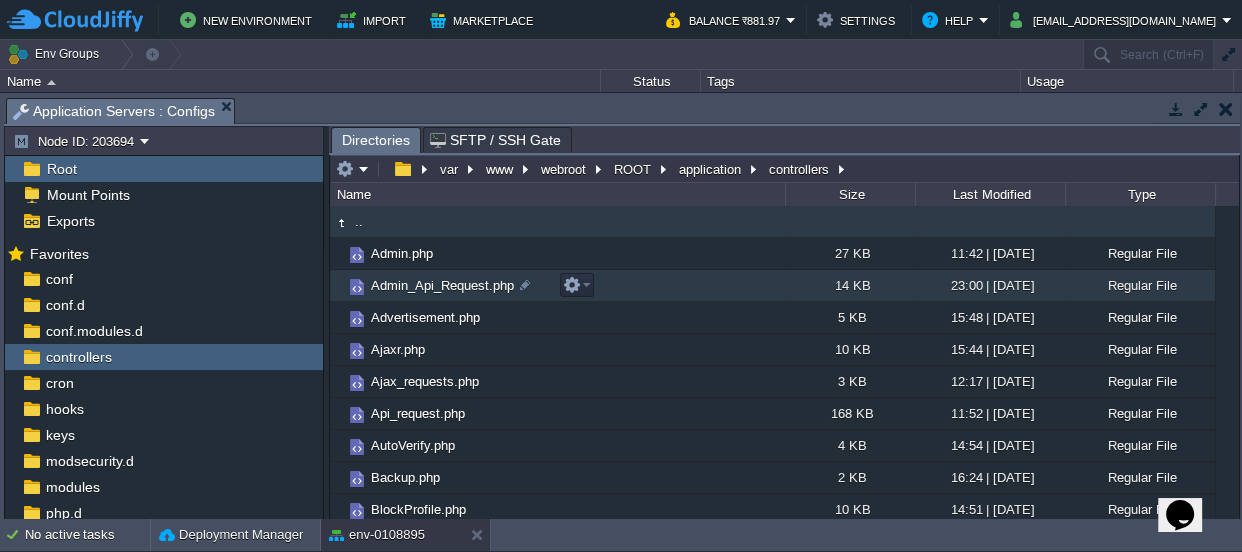 click on "Admin_Api_Request.php" at bounding box center (442, 285) 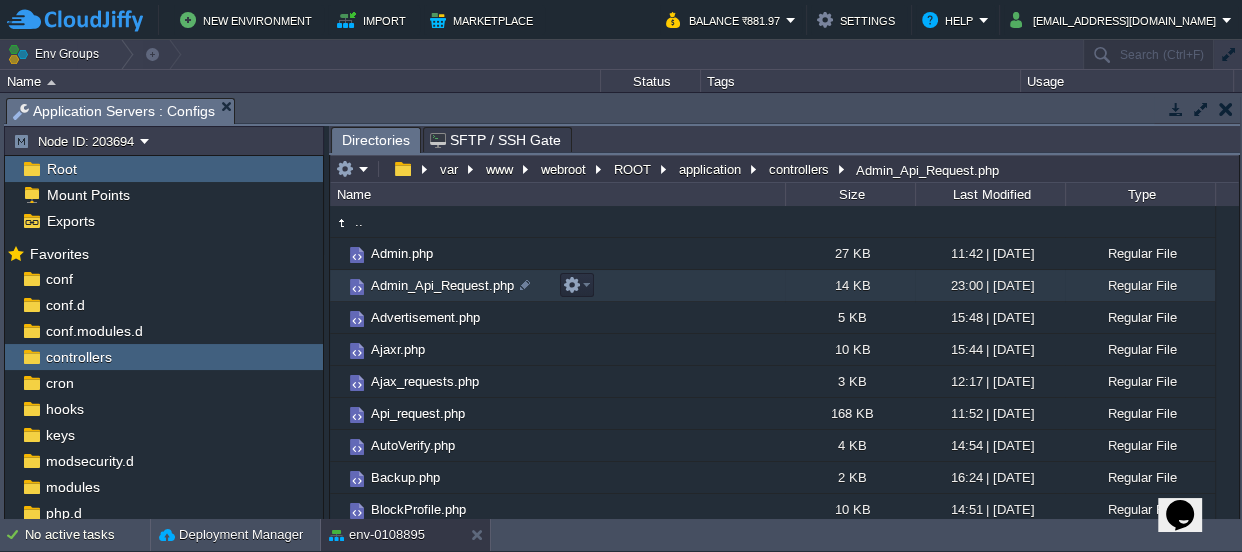click on "Admin_Api_Request.php" at bounding box center [442, 285] 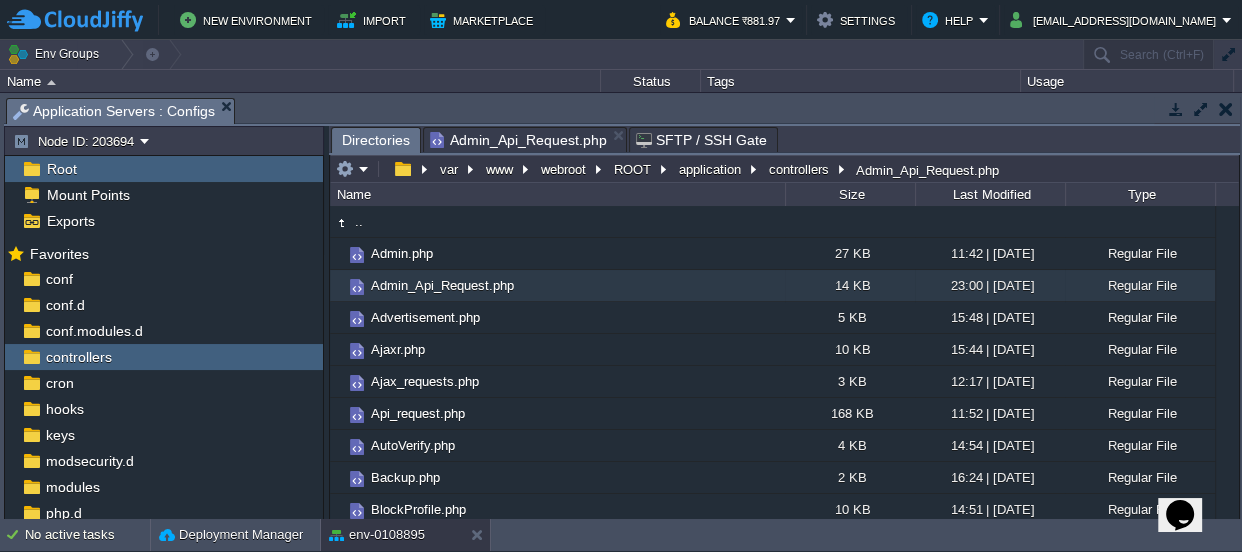 click on "Directories" at bounding box center (376, 140) 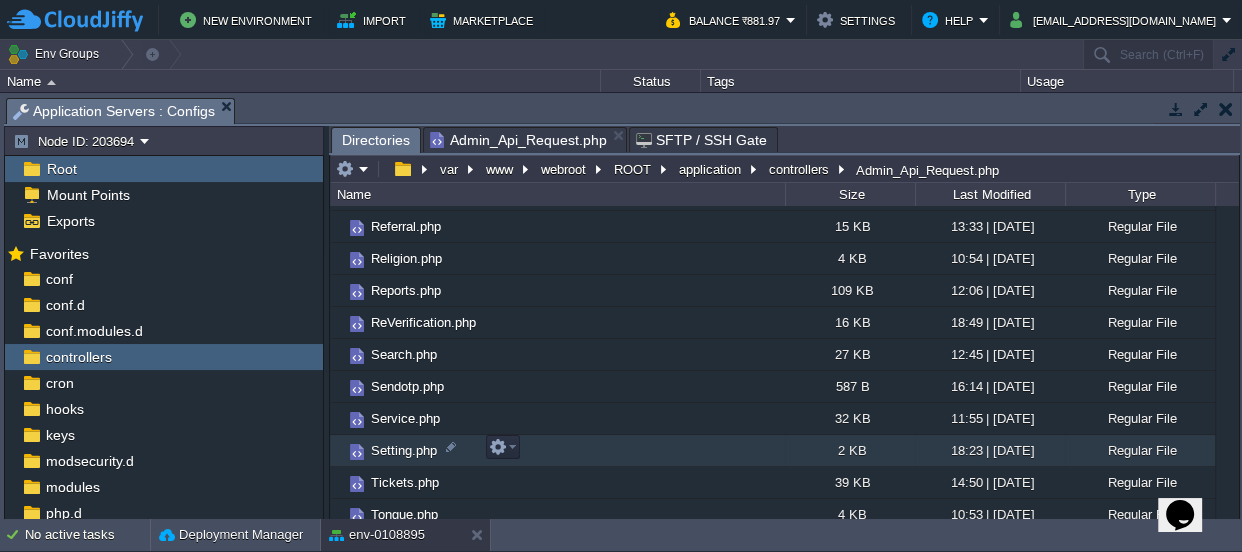 scroll, scrollTop: 1063, scrollLeft: 0, axis: vertical 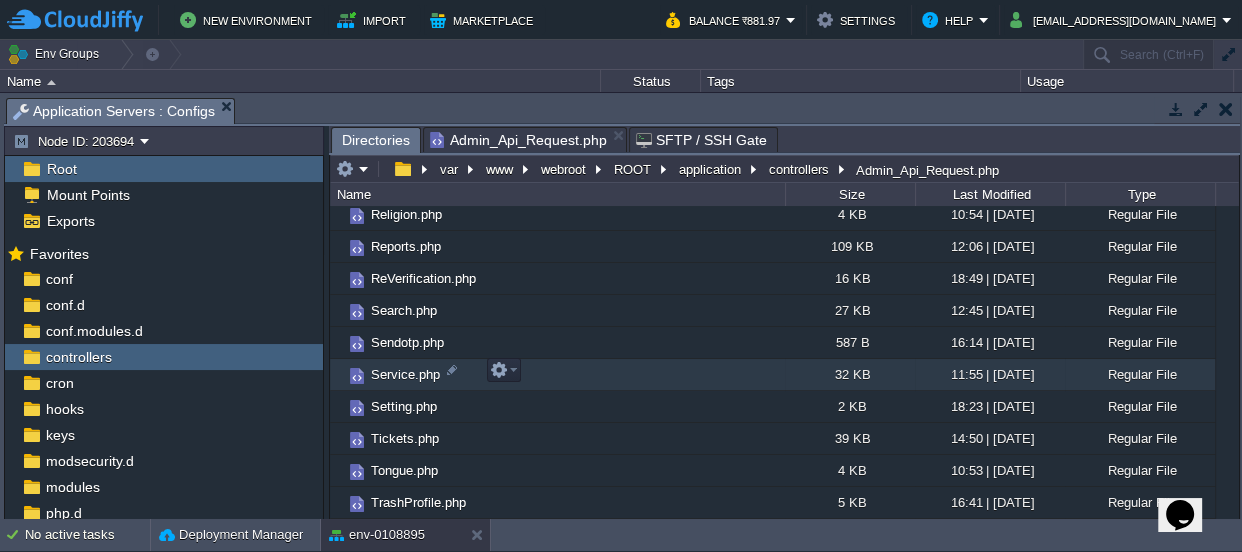 click on "Service.php" at bounding box center [405, 374] 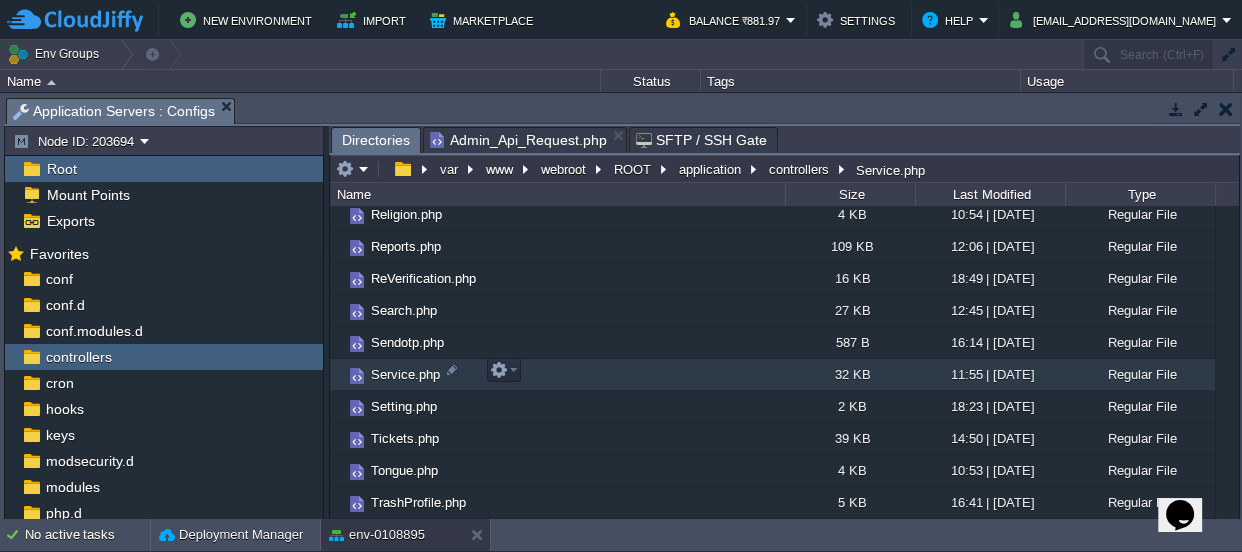 click on "Service.php" at bounding box center (405, 374) 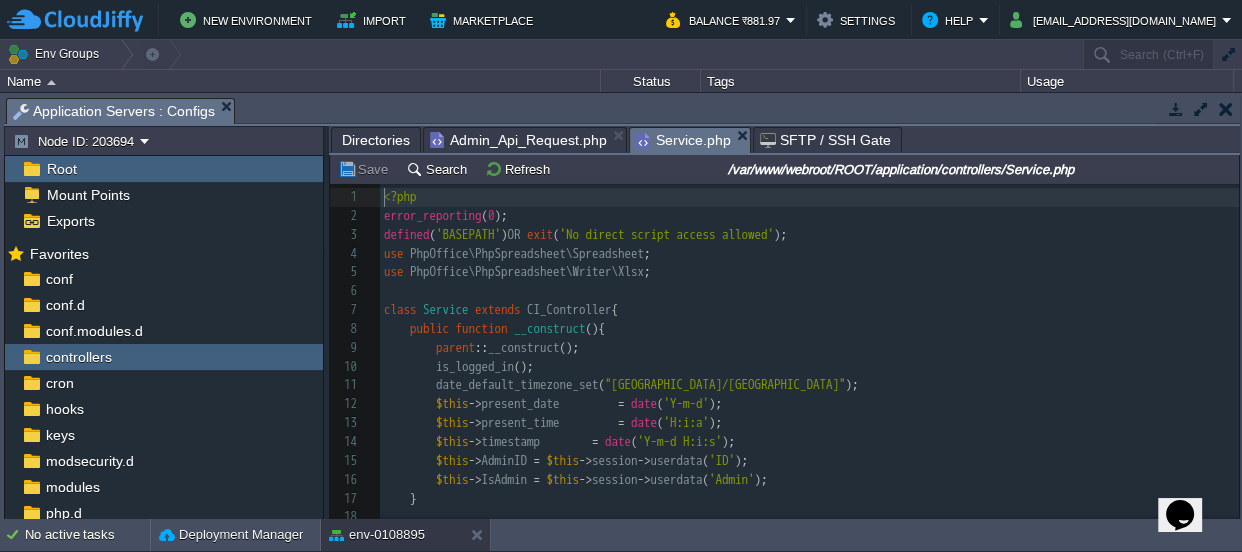 scroll, scrollTop: 6, scrollLeft: 0, axis: vertical 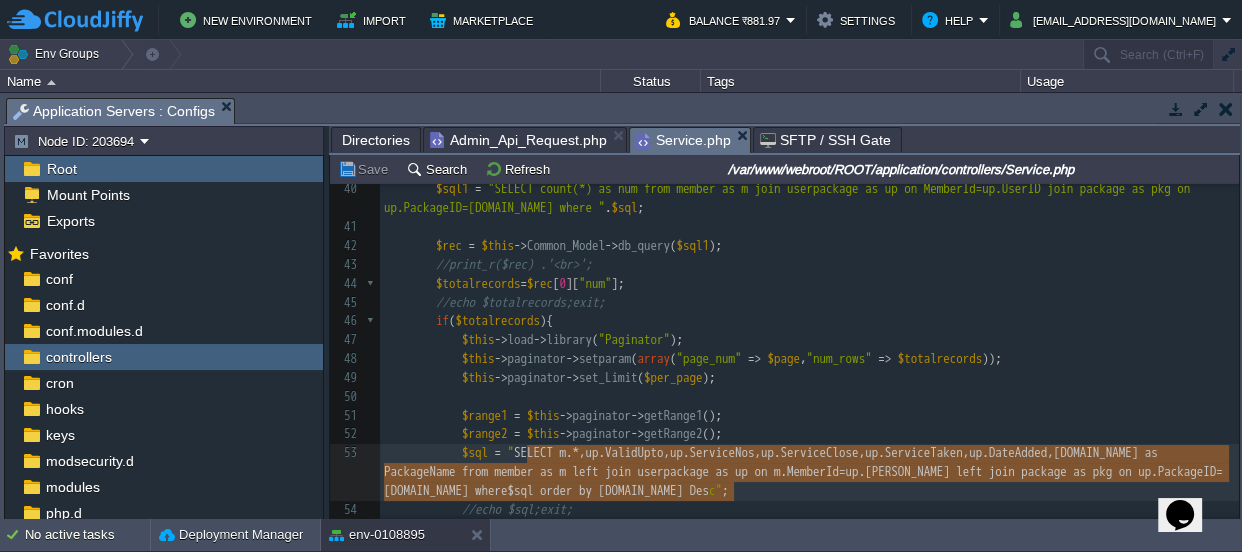 type on "SELECT m.*,up.ValidUpto,up.ServiceNos,up.ServiceClose,up.ServiceTaken,up.DateAdded,[DOMAIN_NAME] as PackageName from member as m left join userpackage as up on m.MemberId=up.[PERSON_NAME] left join package as pkg on up.PackageID=[DOMAIN_NAME] where $sql order by [DOMAIN_NAME] Desc" 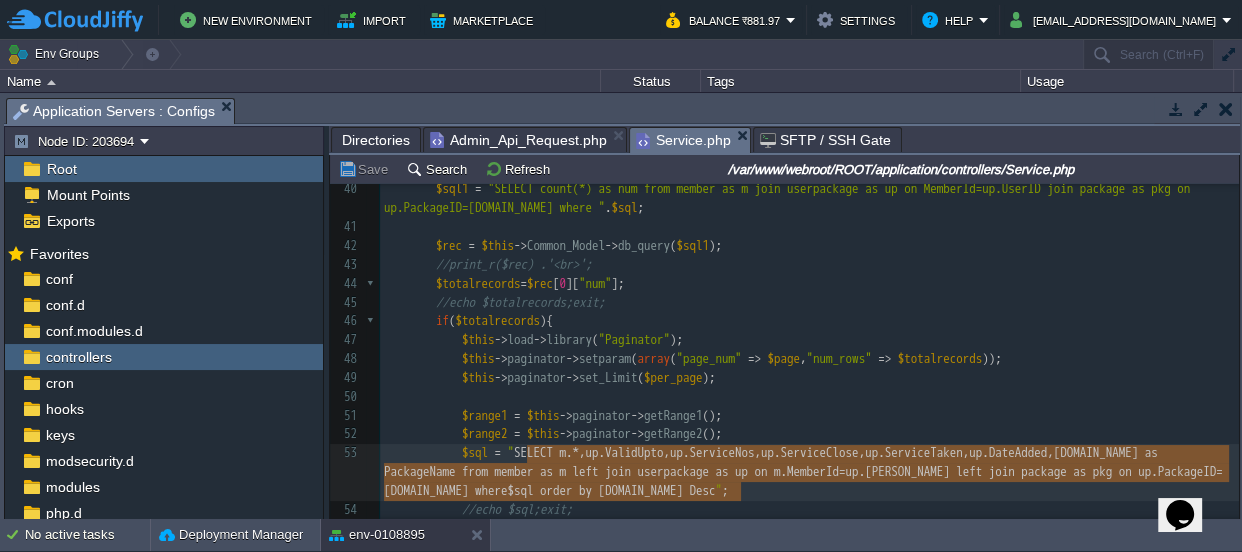 drag, startPoint x: 527, startPoint y: 452, endPoint x: 740, endPoint y: 499, distance: 218.12383 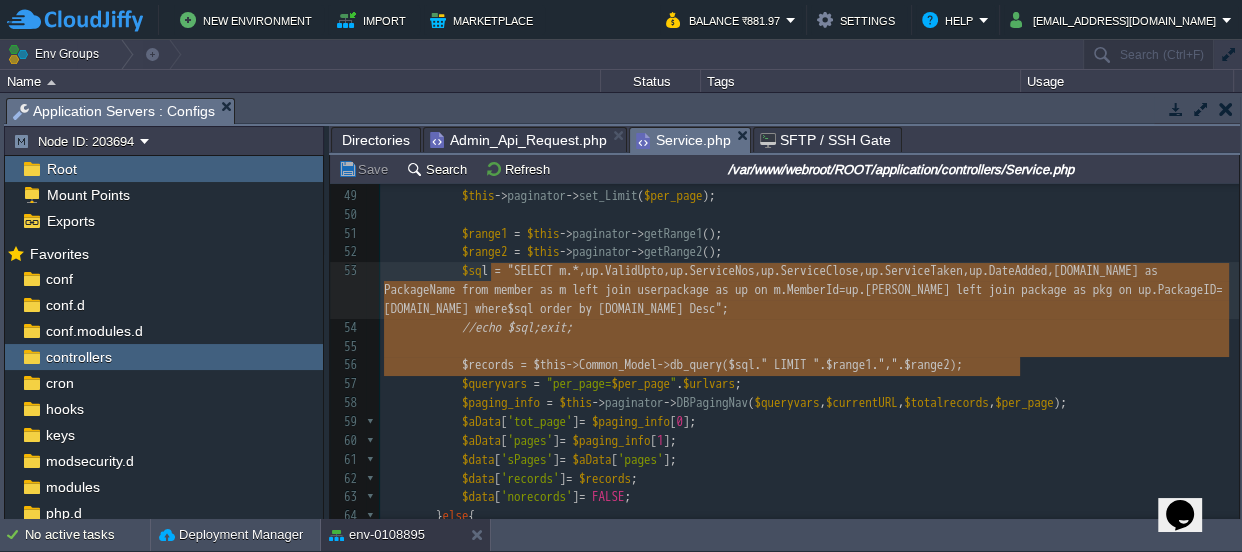 type on "$sql = "SELECT m.*,up.ValidUpto,up.ServiceNos,up.ServiceClose,up.ServiceTaken,up.DateAdded,[DOMAIN_NAME] as PackageName from member as m left join userpackage as up on m.MemberId=up.[PERSON_NAME] left join package as pkg on up.PackageID=[DOMAIN_NAME] where $sql order by [DOMAIN_NAME] Desc";
//echo $sql;exit;
$records = $this->Common_Model->db_query($sql." LIMIT ".$range1.",".$range2);" 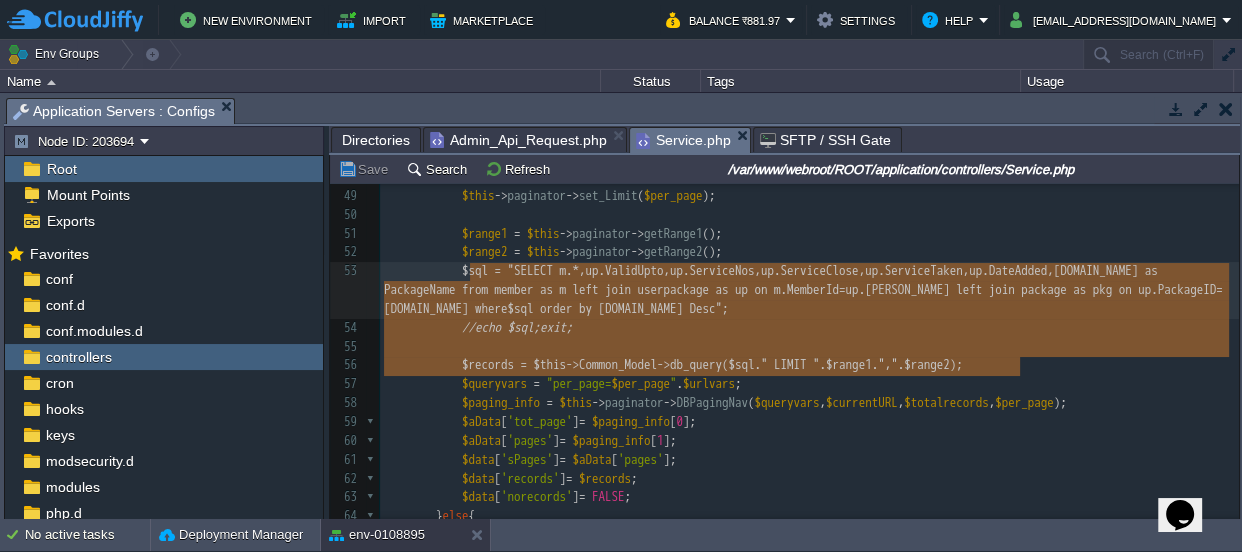 drag, startPoint x: 1026, startPoint y: 364, endPoint x: 487, endPoint y: 266, distance: 547.8367 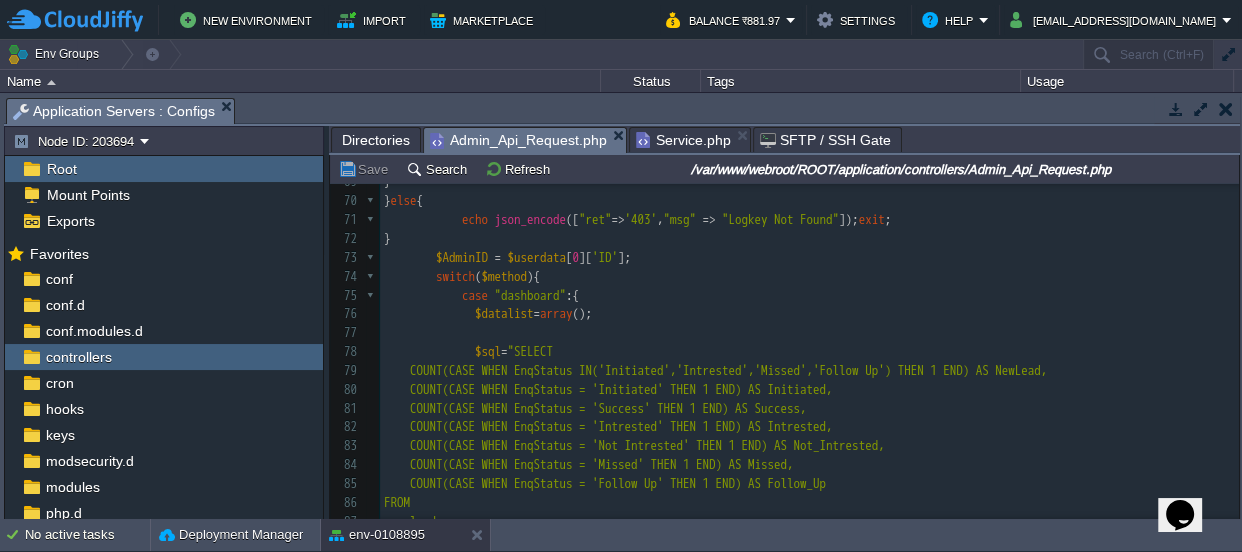 scroll, scrollTop: 1371, scrollLeft: 0, axis: vertical 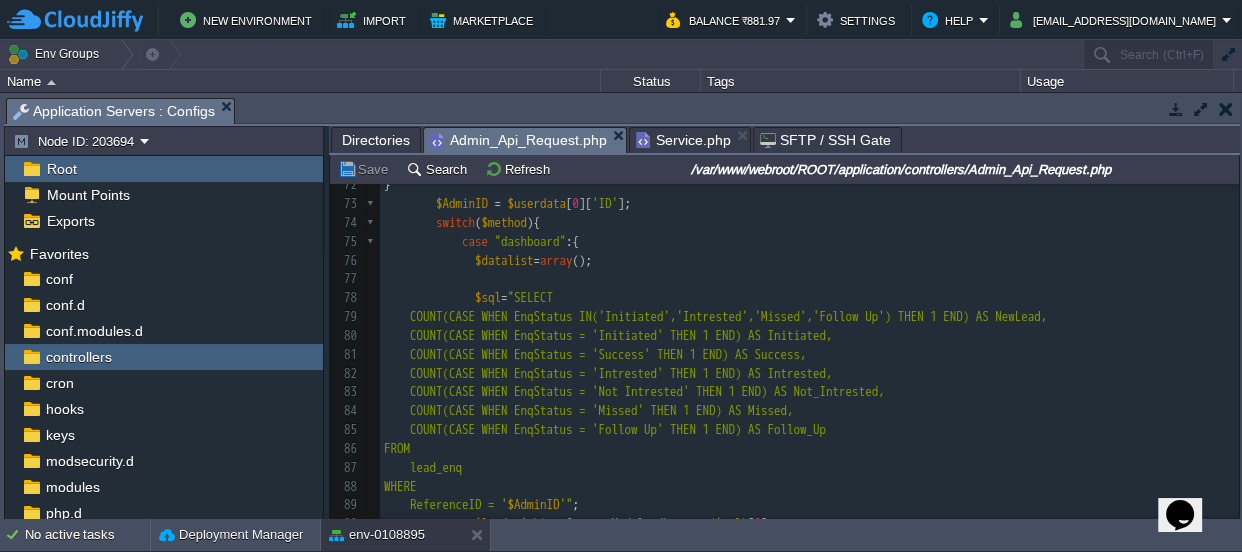 click at bounding box center [372, 242] 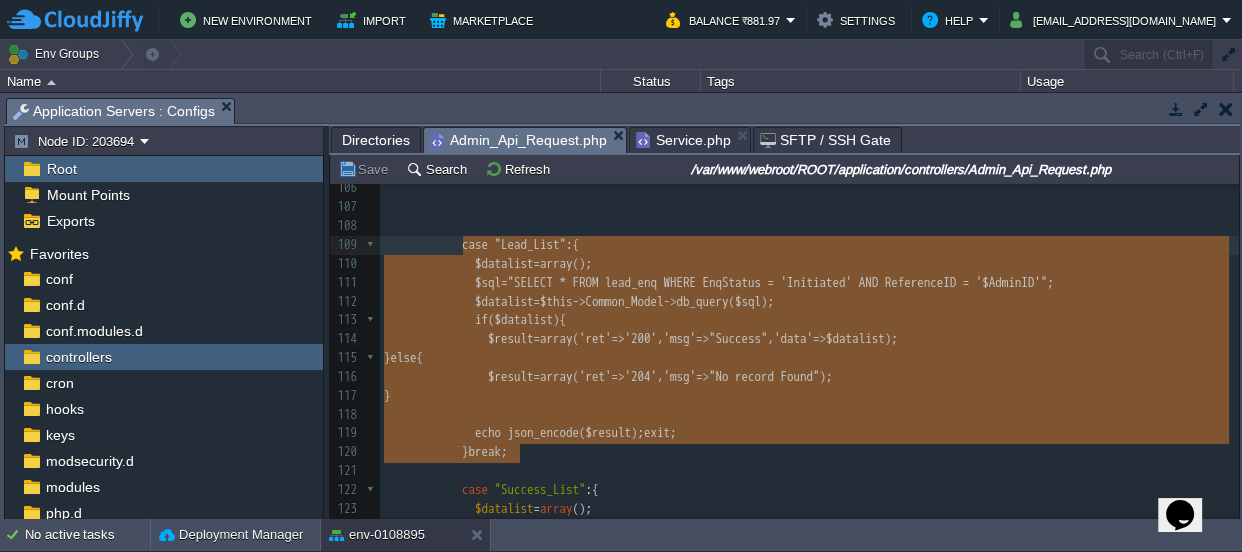 type on "case "Lead_List":{
$datalist=array();
$sql="SELECT * FROM lead_enq WHERE EnqStatus = 'Initiated' AND ReferenceID = '$AdminID'";
$datalist=$this->Common_Model->db_query($sql);
if($datalist){
$result=array('ret'=>'200','msg'=>"Success",'data'=>$datalist);
}else{
$result=array('ret'=>'204','msg'=>"No record Found");
}
echo json_encode($result);exit;
}break;" 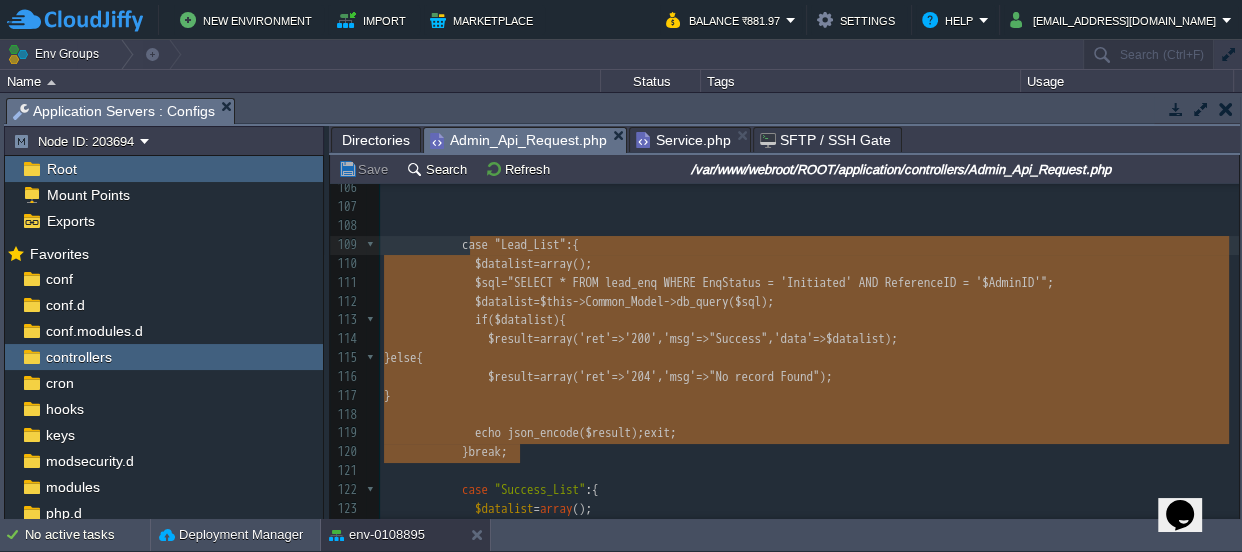 drag, startPoint x: 540, startPoint y: 453, endPoint x: 466, endPoint y: 246, distance: 219.82948 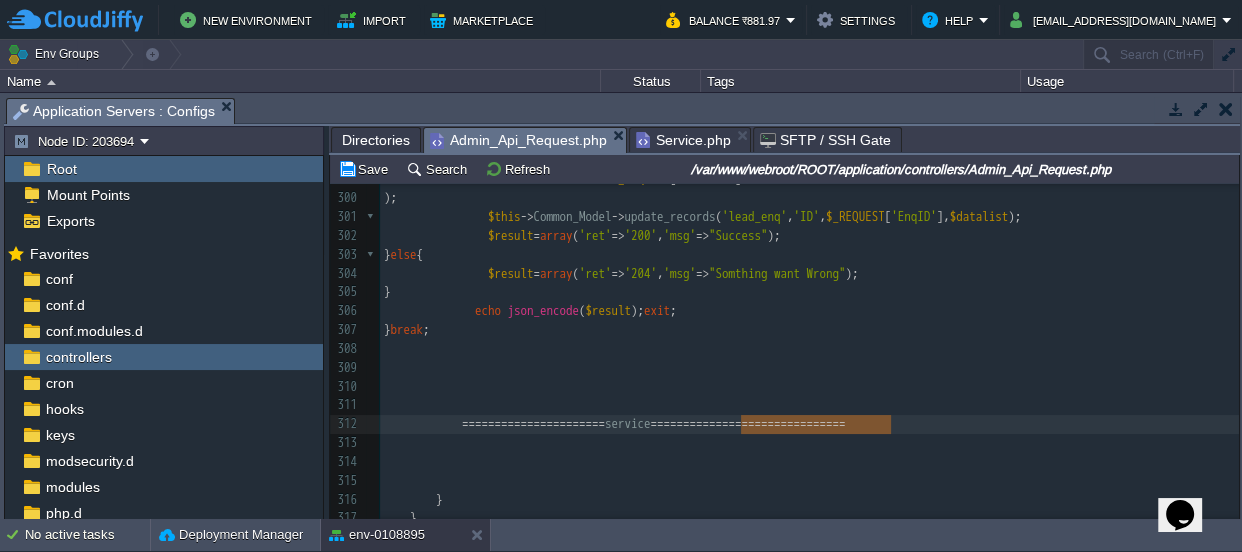 type on "======================service==============================" 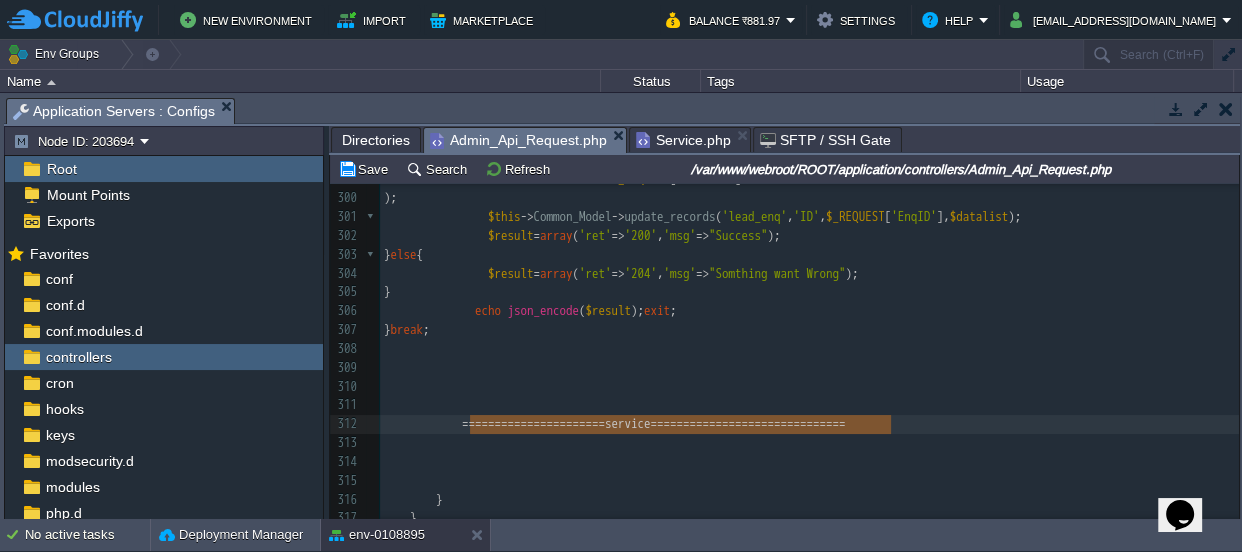 drag, startPoint x: 904, startPoint y: 424, endPoint x: 469, endPoint y: 422, distance: 435.0046 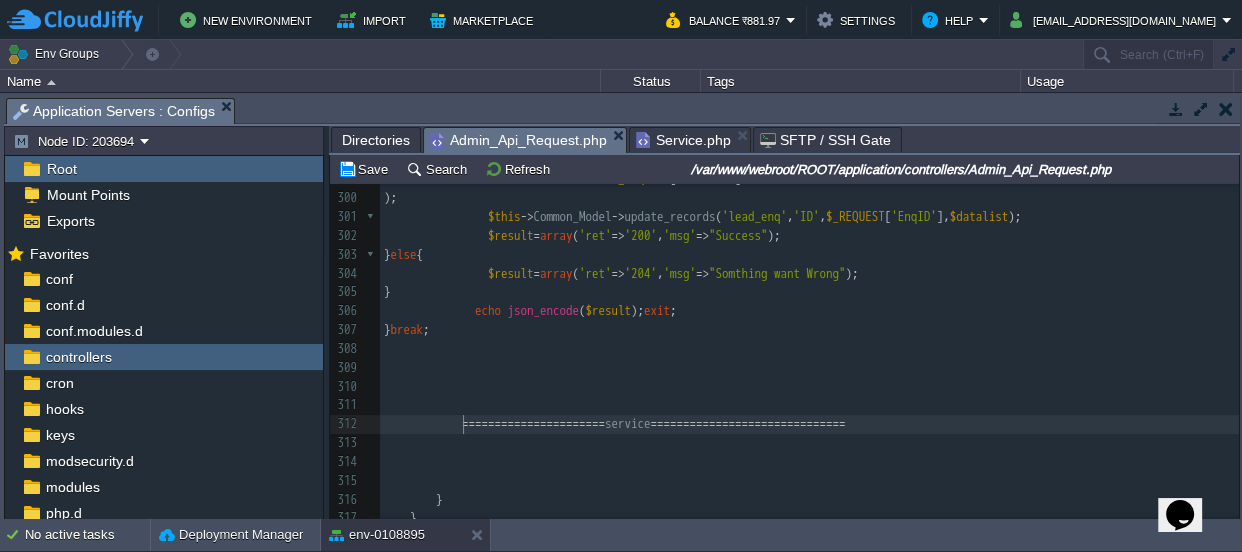 click at bounding box center (463, 424) 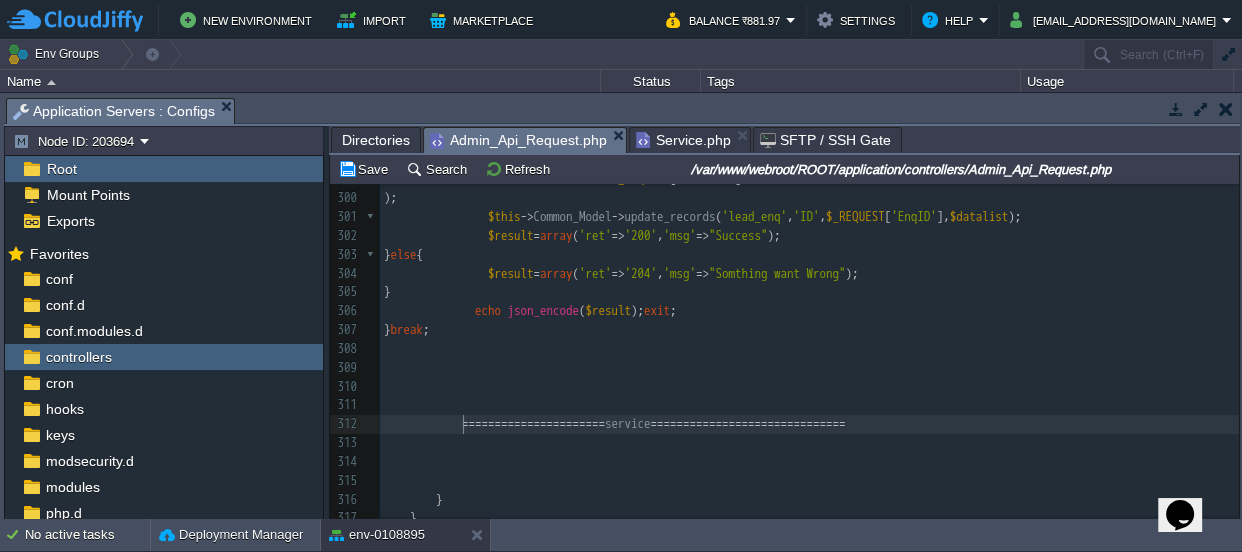 type on "//" 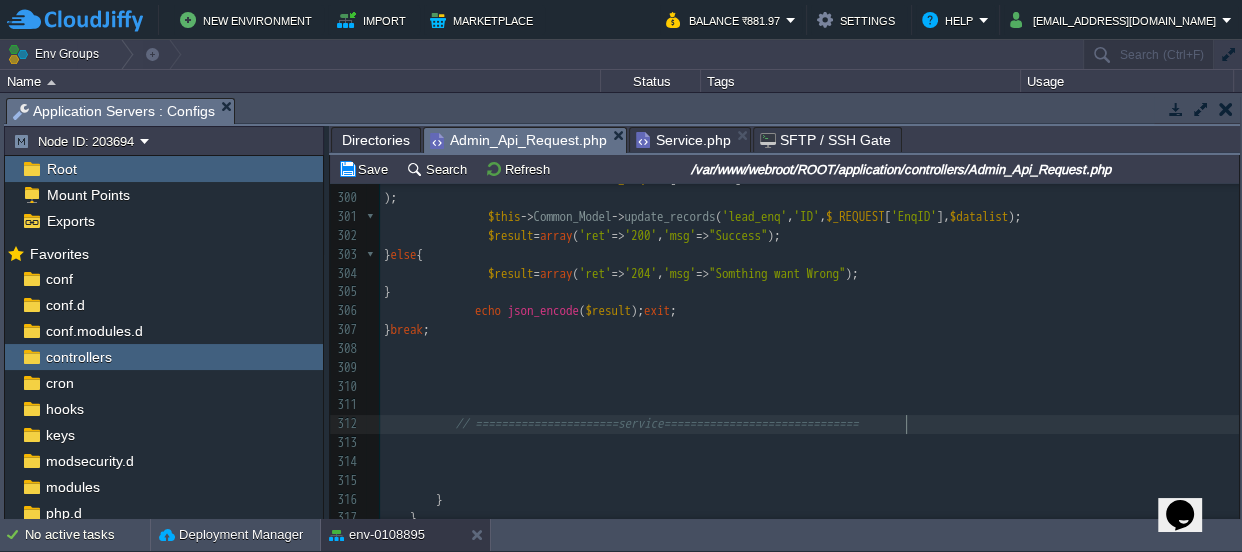 click on "// ======================service==============================" at bounding box center (809, 424) 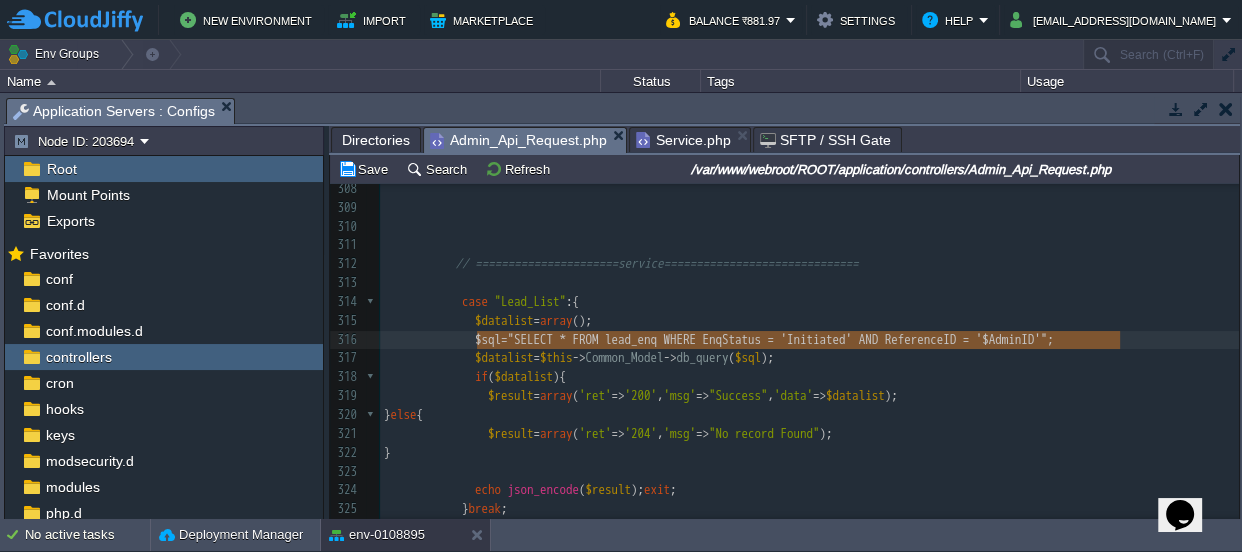 drag, startPoint x: 479, startPoint y: 335, endPoint x: 1127, endPoint y: 342, distance: 648.0378 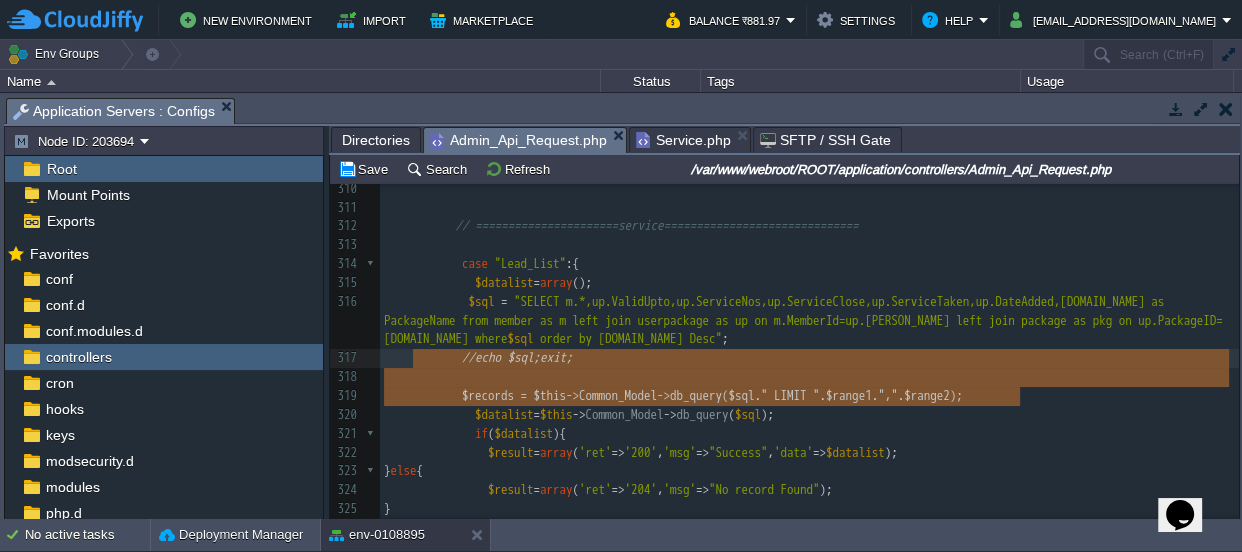 type on "//echo $sql;exit;
$records = $this->Common_Model->db_query($sql." LIMIT ".$range1.",".$range2);" 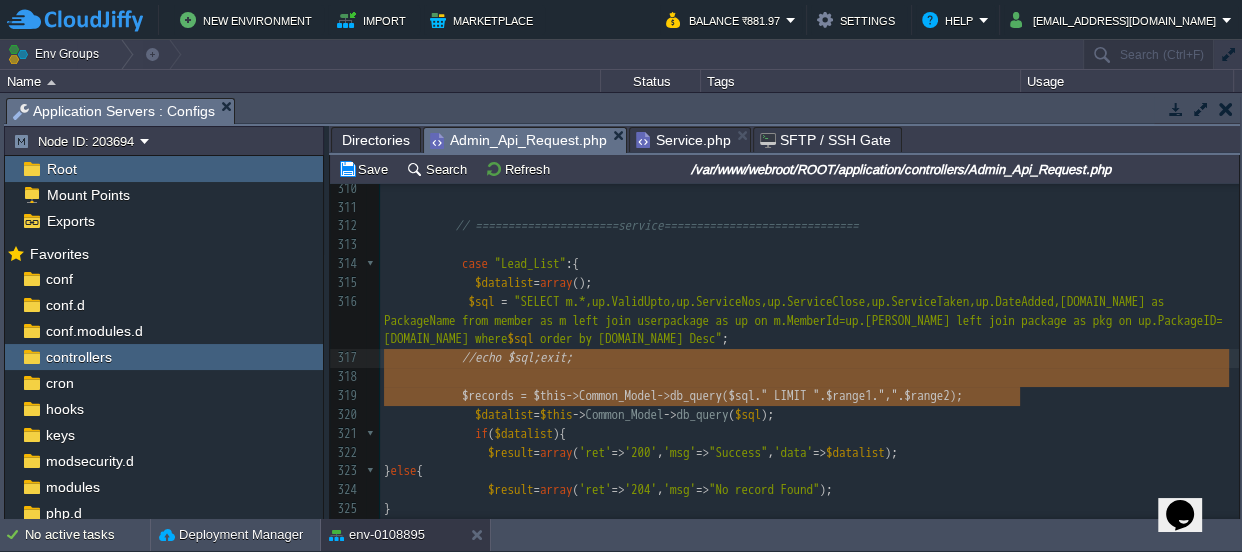 drag, startPoint x: 1066, startPoint y: 392, endPoint x: 375, endPoint y: 353, distance: 692.09973 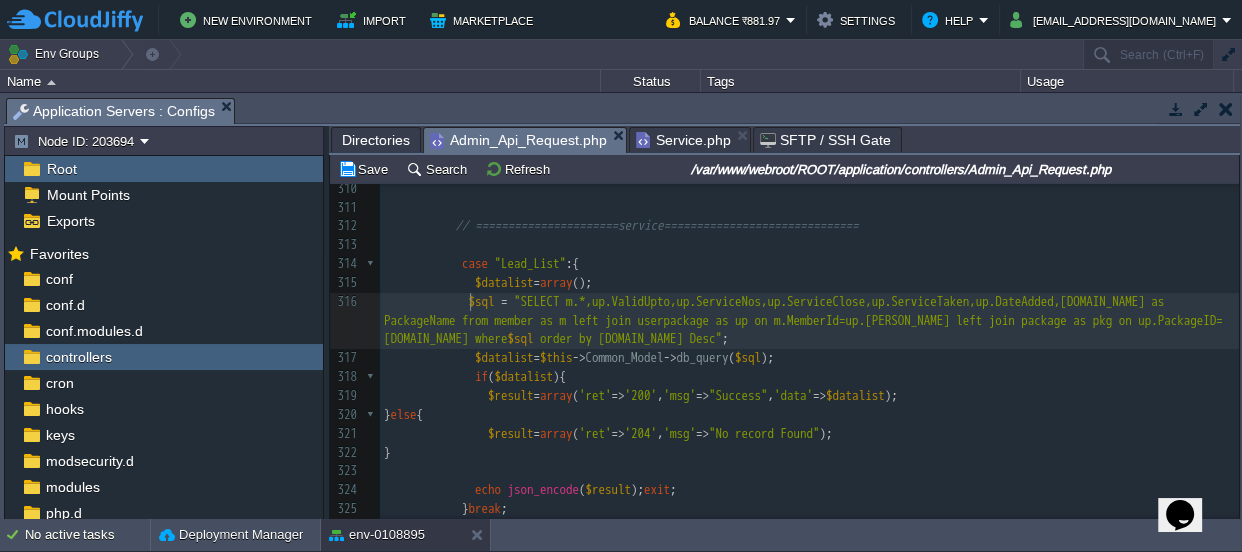 click on "xxxxxxxxxx              case   "Lead_List" :{      300                 ); 301                  $this -> Common_Model -> update_records ( 'lead_enq' , 'ID' , $_REQUEST [ 'EnqID' ], $datalist ); 302                  $result = array ( 'ret' => '200' , 'msg' => "Success" ); 303               } else { 304                  $result = array ( 'ret' => '204' , 'msg' => "Somthing want Wrong" ); 305               } 306                echo   json_encode ( $result ); exit ; 307             } break ; 308              309              310              311              312             // ======================service============================== 313              314              case   "Lead_List" :{    315                $datalist = array (); 316               $sql   =   $sql   order by [DOMAIN_NAME] Desc" ;  317                $datalist = $this -> Common_Model -> db_query ( $sql ); 318                if ( $datalist" at bounding box center [809, 434] 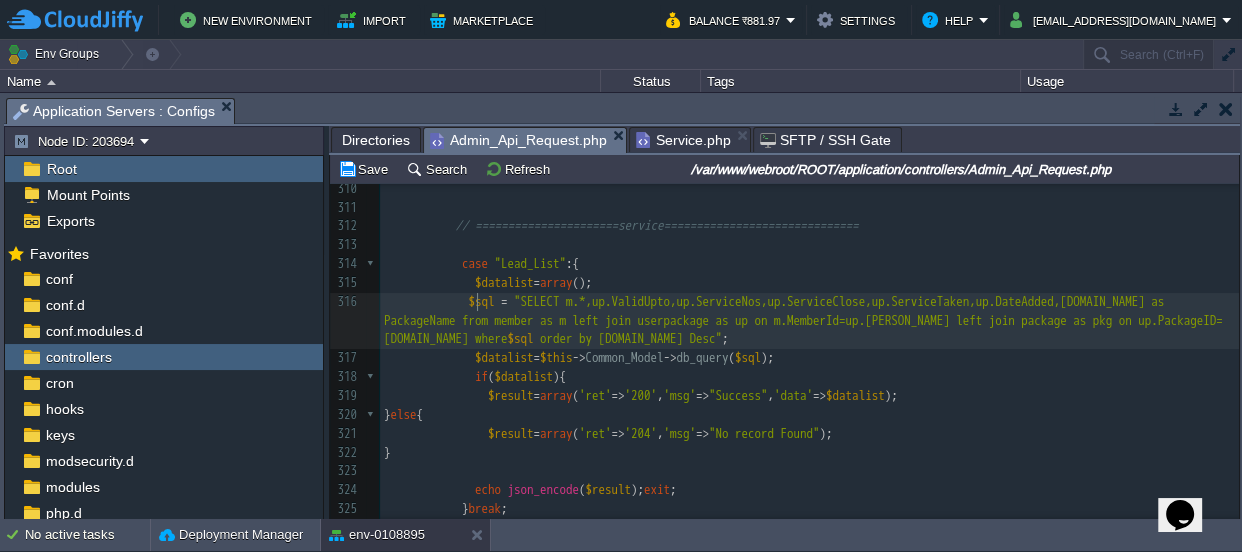click on "xxxxxxxxxx              case   "Lead_List" :{      300                 ); 301                  $this -> Common_Model -> update_records ( 'lead_enq' , 'ID' , $_REQUEST [ 'EnqID' ], $datalist ); 302                  $result = array ( 'ret' => '200' , 'msg' => "Success" ); 303               } else { 304                  $result = array ( 'ret' => '204' , 'msg' => "Somthing want Wrong" ); 305               } 306                echo   json_encode ( $result ); exit ; 307             } break ; 308              309              310              311              312             // ======================service============================== 313              314              case   "Lead_List" :{    315                $datalist = array (); 316               $sql   =   $sql   order by [DOMAIN_NAME] Desc" ;  317                $datalist = $this -> Common_Model -> db_query ( $sql ); 318                if ( $datalist" at bounding box center [809, 434] 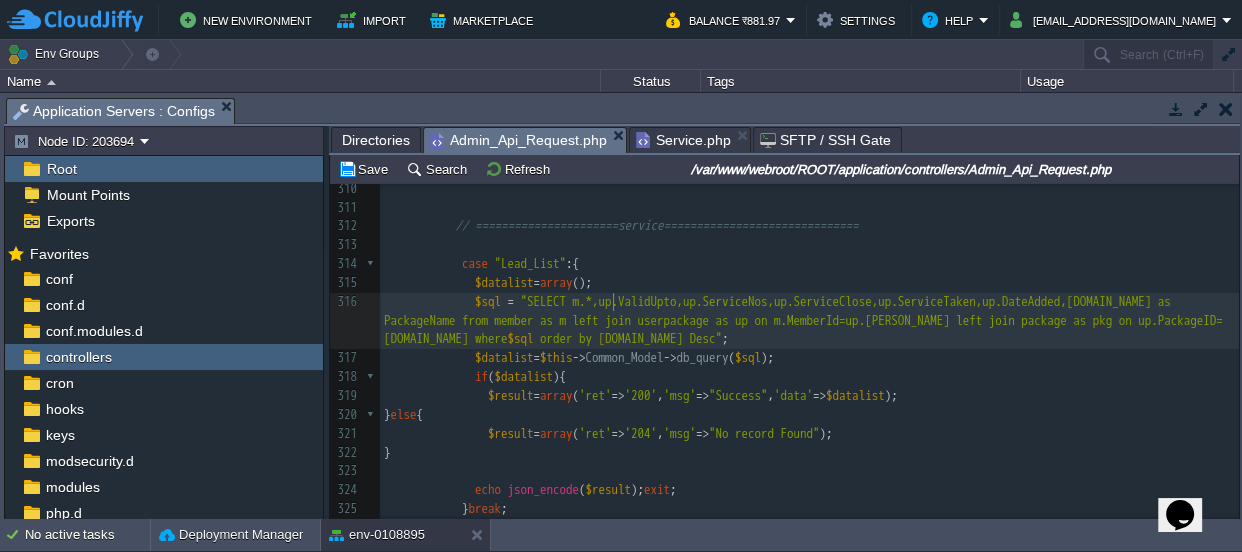 click on "xxxxxxxxxx              case   "Lead_List" :{      300                 ); 301                  $this -> Common_Model -> update_records ( 'lead_enq' , 'ID' , $_REQUEST [ 'EnqID' ], $datalist ); 302                  $result = array ( 'ret' => '200' , 'msg' => "Success" ); 303               } else { 304                  $result = array ( 'ret' => '204' , 'msg' => "Somthing want Wrong" ); 305               } 306                echo   json_encode ( $result ); exit ; 307             } break ; 308              309              310              311              312             // ======================service============================== 313              314              case   "Lead_List" :{    315                $datalist = array (); 316                $sql   =   $sql   order by [DOMAIN_NAME] Desc" ;  317                $datalist = $this -> Common_Model -> db_query ( $sql ); 318                if ( $datalist" at bounding box center (809, 434) 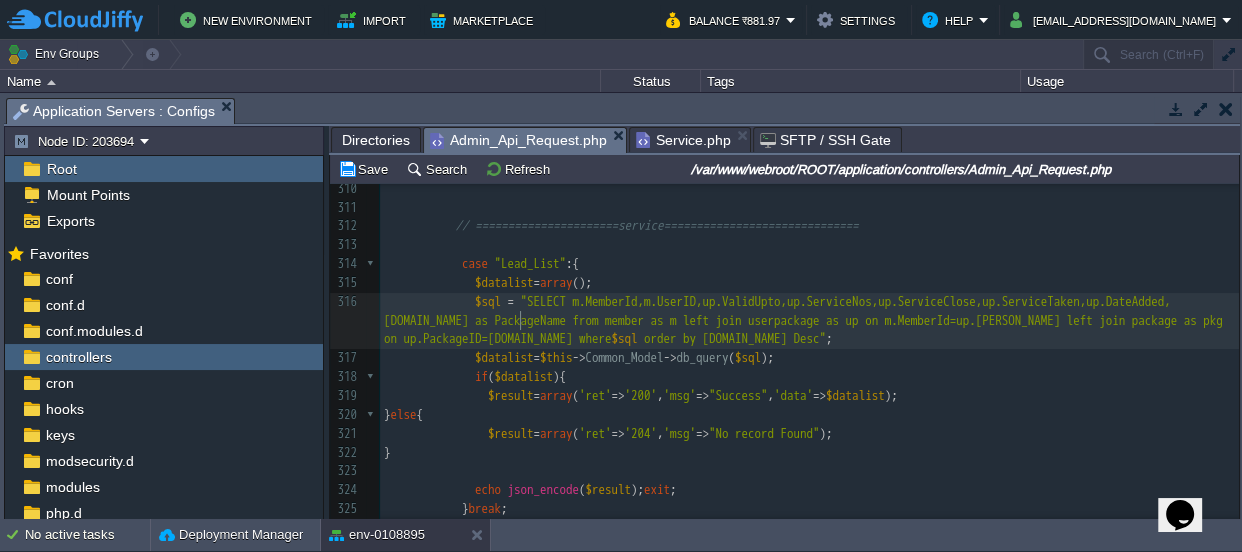 scroll, scrollTop: 6, scrollLeft: 123, axis: both 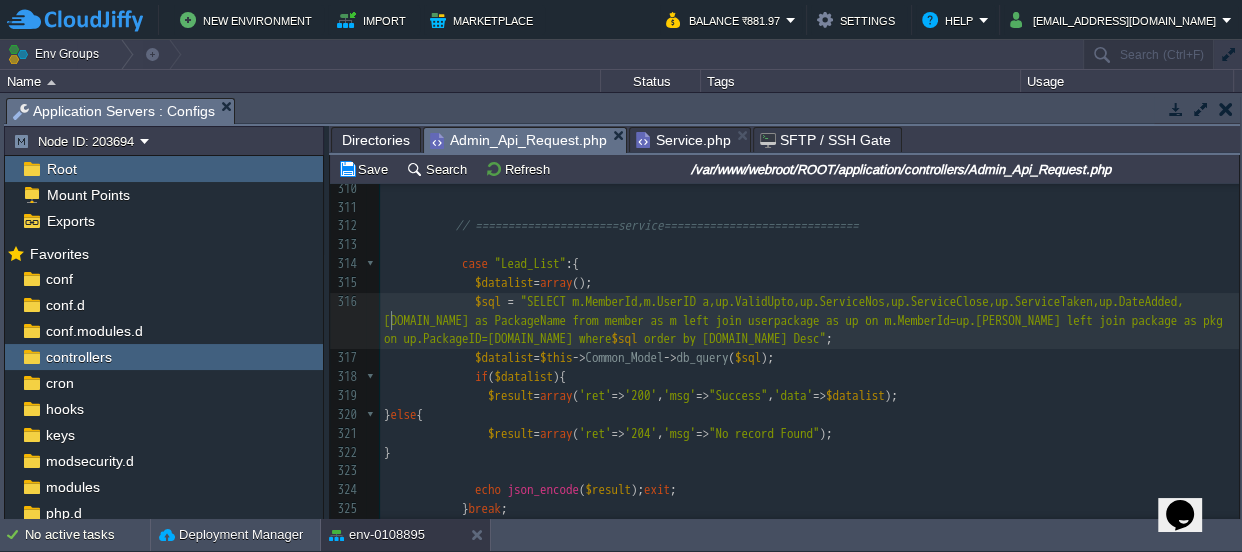 type on "MemberId,m.UserID as" 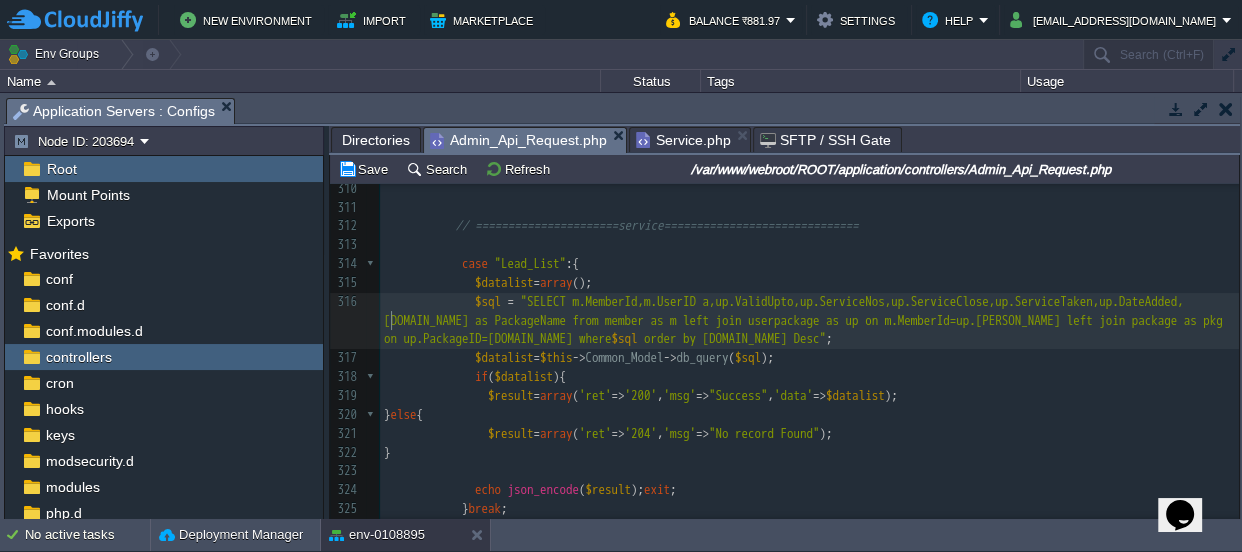 scroll, scrollTop: 6, scrollLeft: 145, axis: both 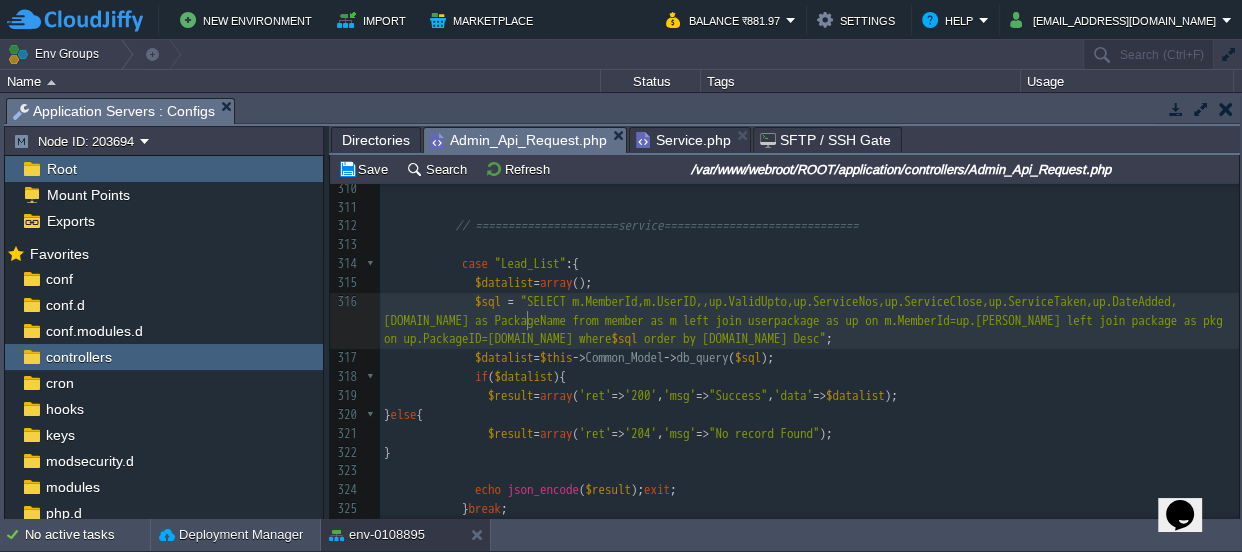 type on "," 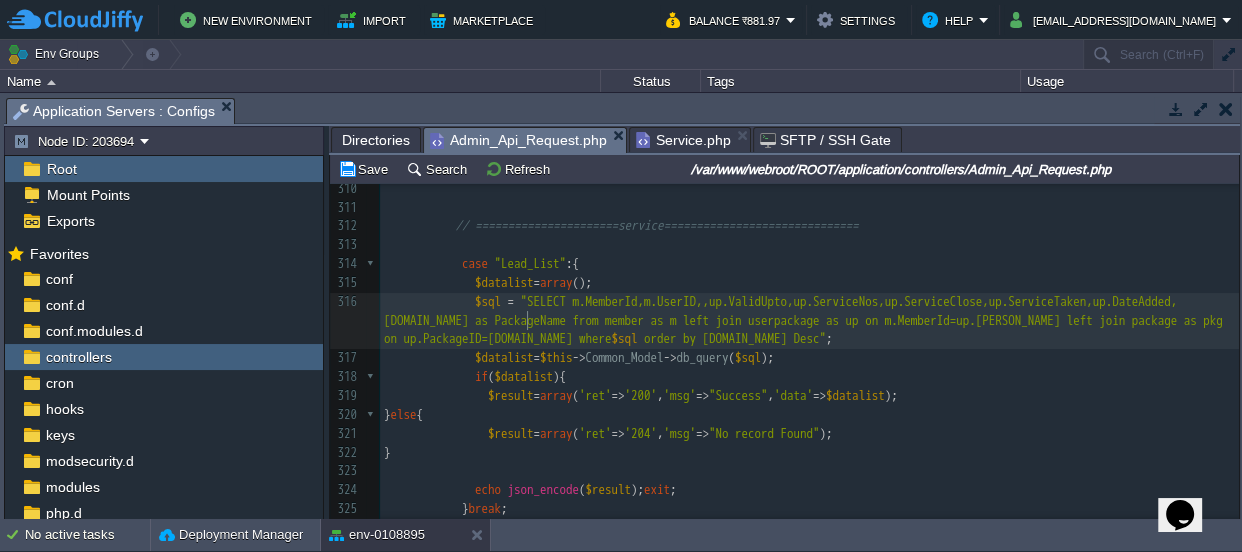 scroll, scrollTop: 6, scrollLeft: 13, axis: both 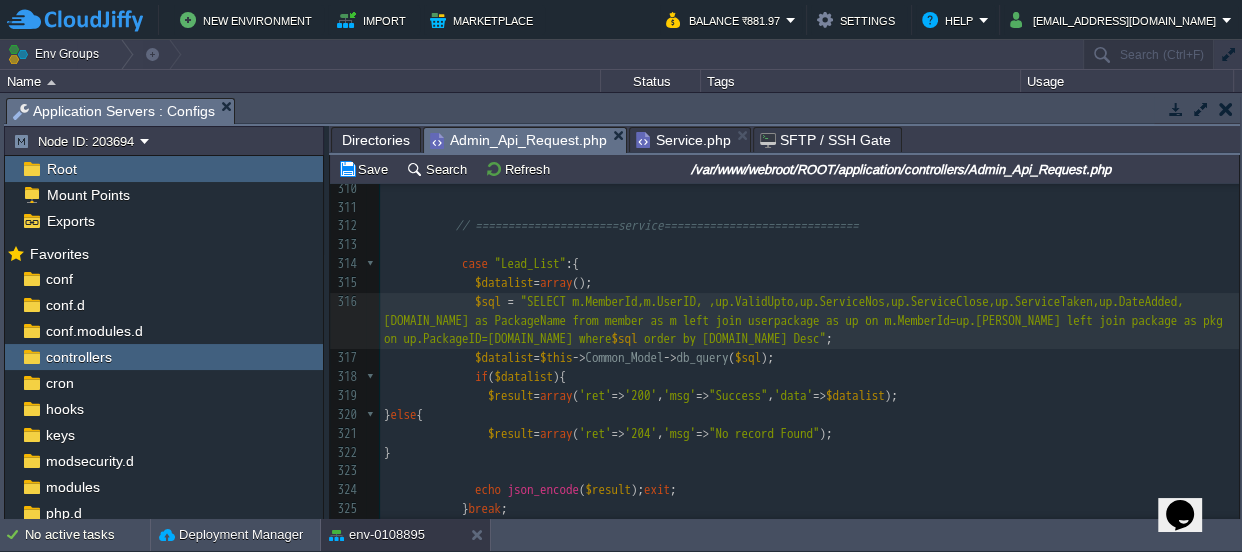 paste on "WhatsappNo" 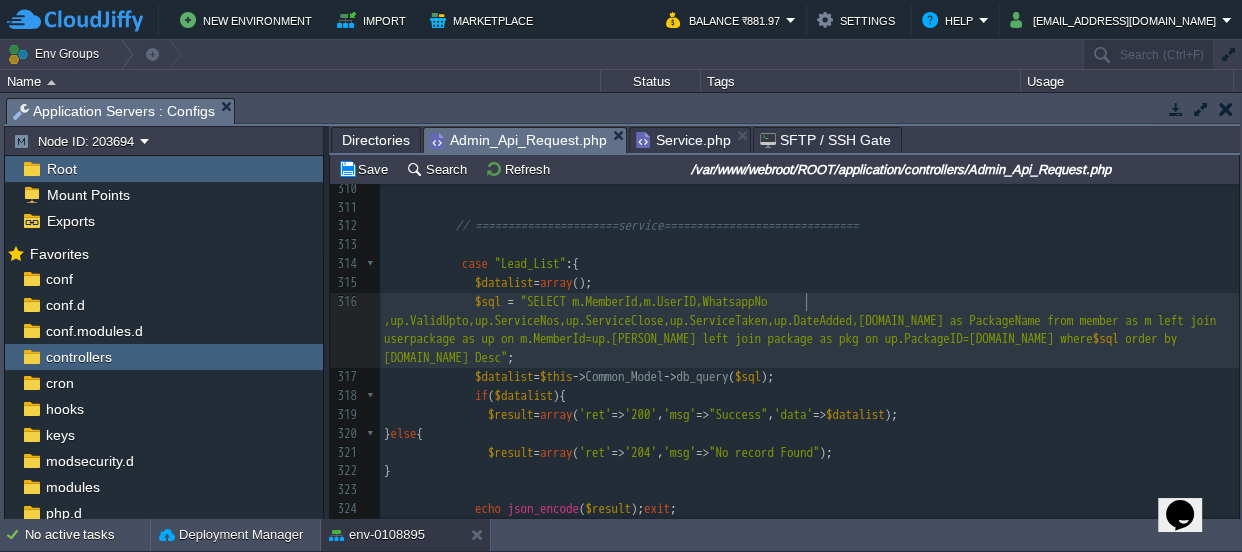 click on "xxxxxxxxxx              case   "Lead_List" :{      300                 ); 301                  $this -> Common_Model -> update_records ( 'lead_enq' , 'ID' , $_REQUEST [ 'EnqID' ], $datalist ); 302                  $result = array ( 'ret' => '200' , 'msg' => "Success" ); 303               } else { 304                  $result = array ( 'ret' => '204' , 'msg' => "Somthing want Wrong" ); 305               } 306                echo   json_encode ( $result ); exit ; 307             } break ; 308              309              310              311              312             // ======================service============================== 313              314              case   "Lead_List" :{    315                $datalist = array (); 316                $sql   =   $sql   order by [DOMAIN_NAME] Desc" ;  317                $datalist = $this -> Common_Model -> db_query ( $sql ); 318                if ( $datalist" at bounding box center [809, 443] 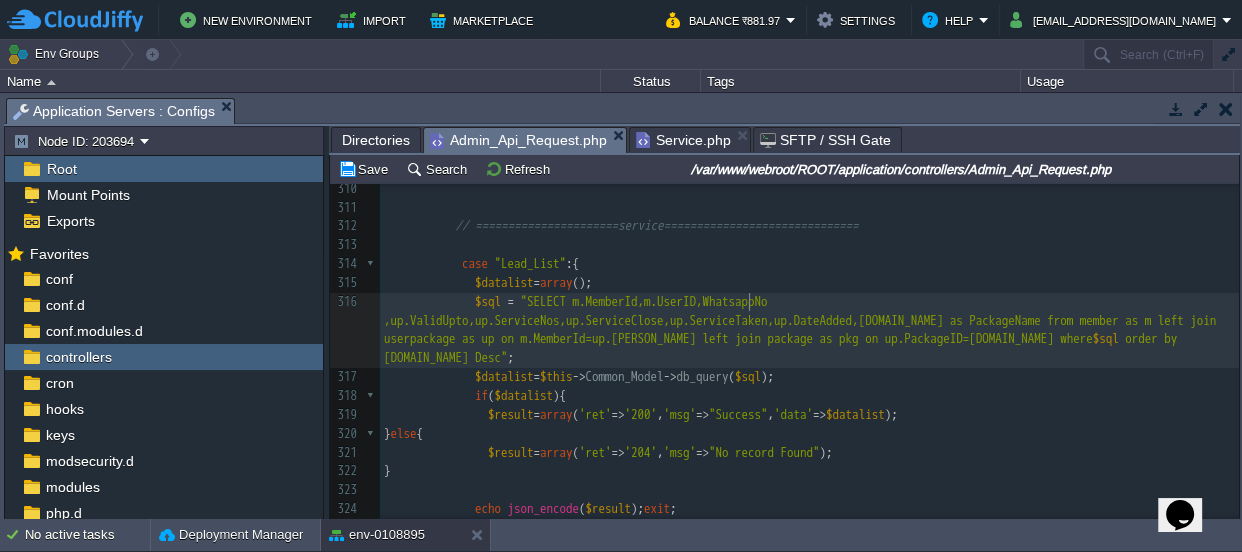 type on "WhatsappNo" 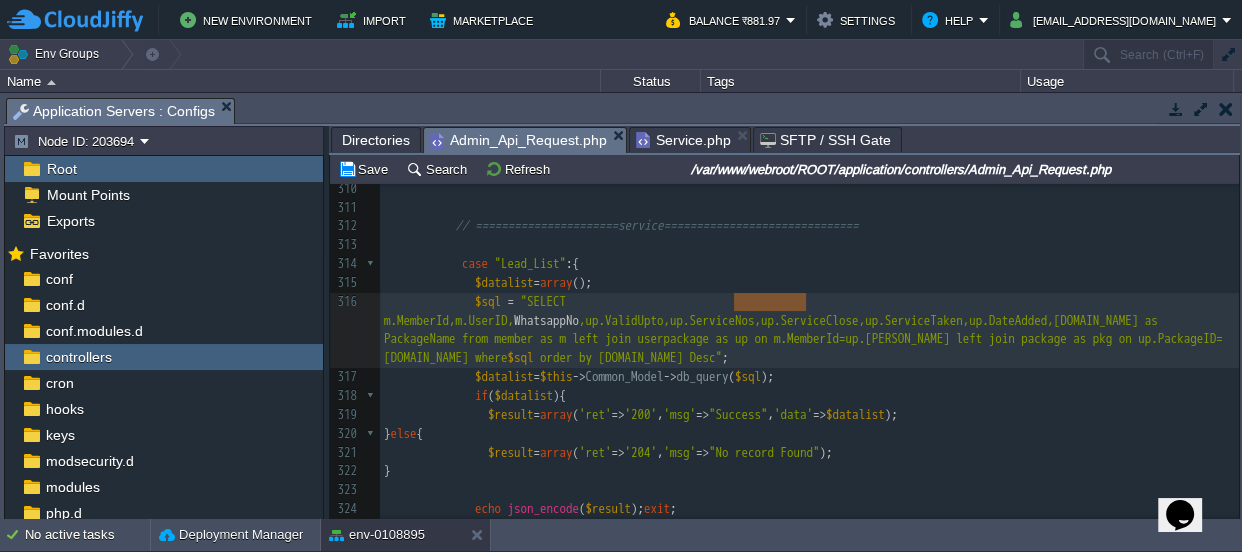 paste 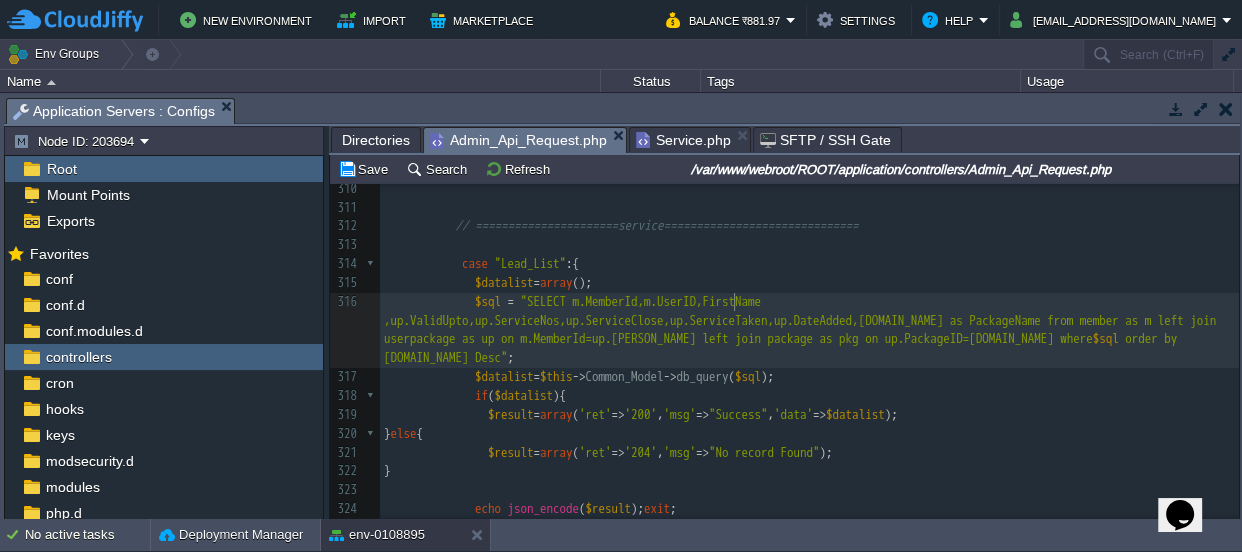 click on "xxxxxxxxxx              case   "Lead_List" :{      300                 ); 301                  $this -> Common_Model -> update_records ( 'lead_enq' , 'ID' , $_REQUEST [ 'EnqID' ], $datalist ); 302                  $result = array ( 'ret' => '200' , 'msg' => "Success" ); 303               } else { 304                  $result = array ( 'ret' => '204' , 'msg' => "Somthing want Wrong" ); 305               } 306                echo   json_encode ( $result ); exit ; 307             } break ; 308              309              310              311              312             // ======================service============================== 313              314              case   "Lead_List" :{    315                $datalist = array (); 316                $sql   =   $sql   order by [DOMAIN_NAME] Desc" ;  317                $datalist = $this -> Common_Model -> db_query ( $sql ); 318                if ( $datalist" at bounding box center [809, 443] 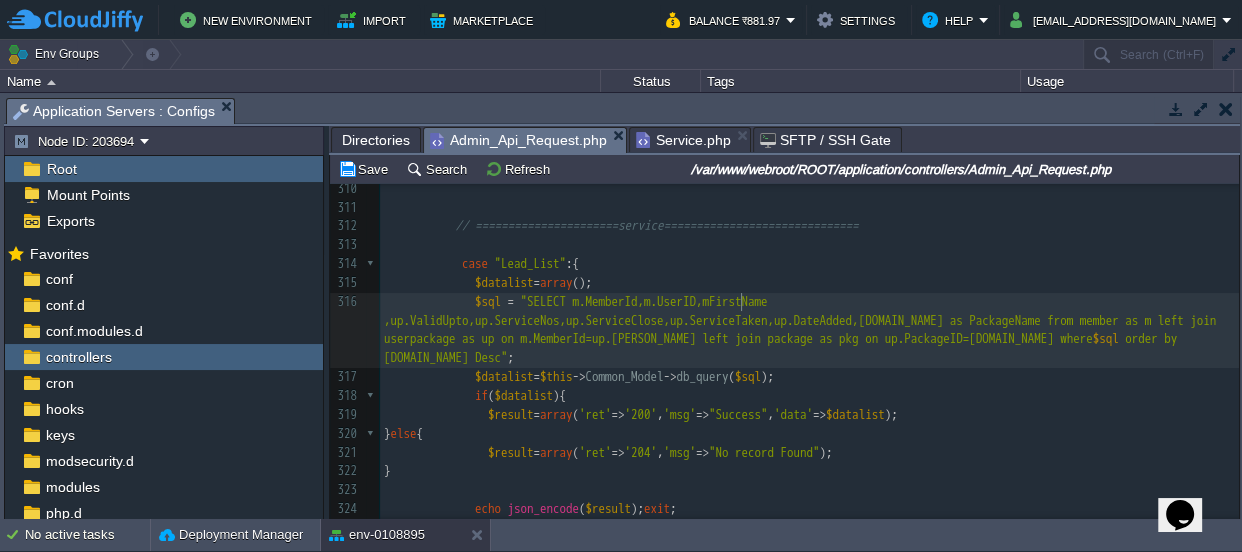 type on "m." 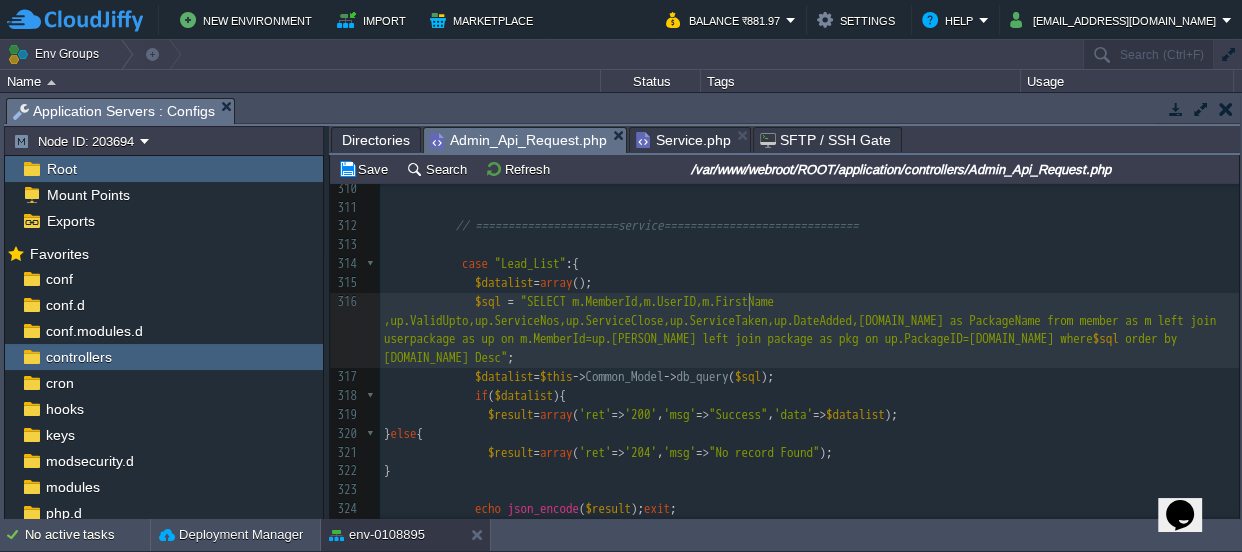 scroll, scrollTop: 6, scrollLeft: 13, axis: both 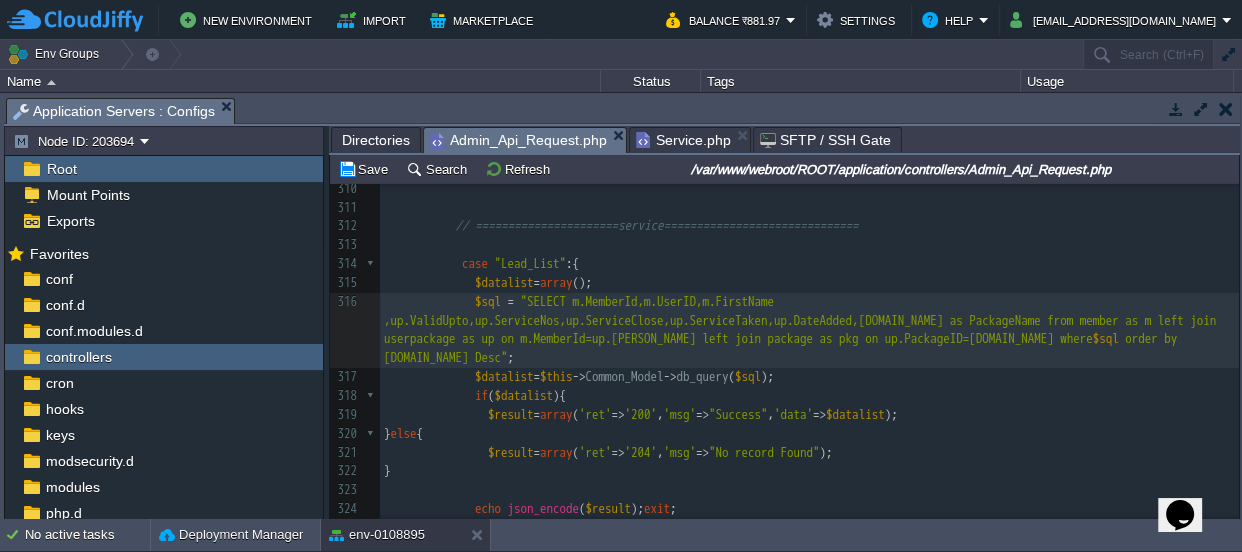 click on "$sql   =   "SELECT m.MemberId,m.UserID,m.FirstName ,up.ValidUpto,up.ServiceNos,up.ServiceClose,up.ServiceTaken,up.DateAdded,[DOMAIN_NAME] as PackageName from member as m left join userpackage as up on m.MemberId=up.[PERSON_NAME] left join package as pkg on up.PackageID=[DOMAIN_NAME] where  $sql   order by [DOMAIN_NAME] Desc" ;" at bounding box center (809, 330) 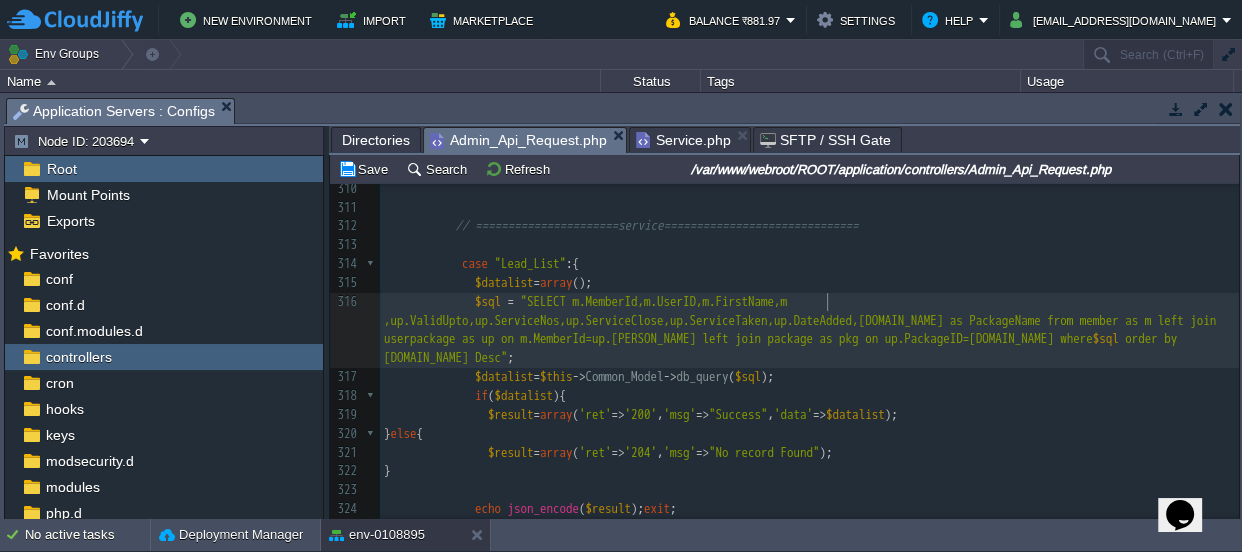 scroll, scrollTop: 6, scrollLeft: 20, axis: both 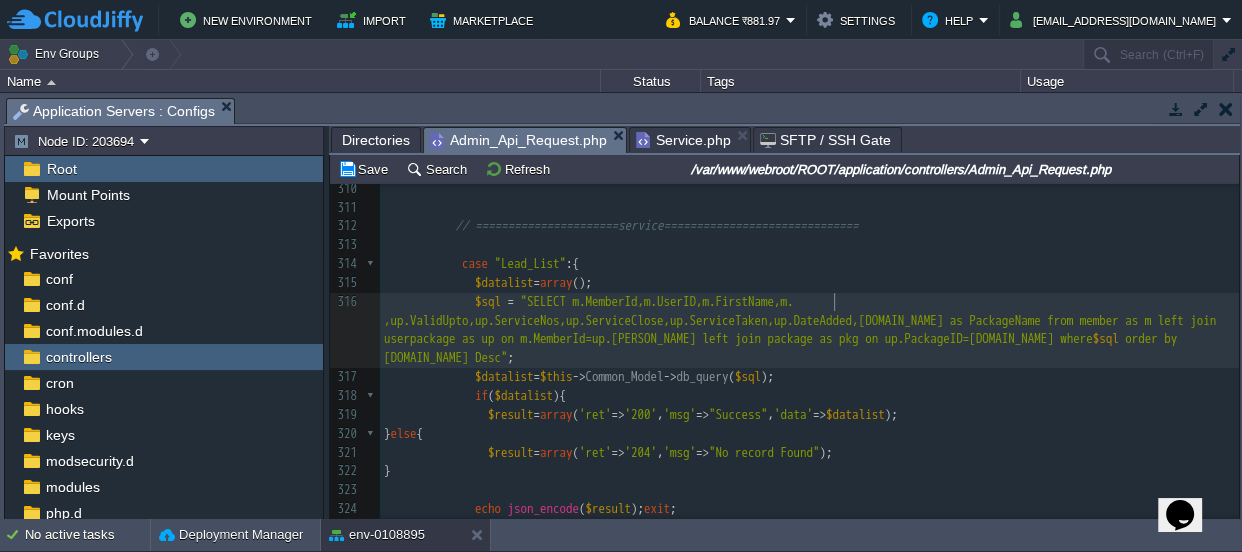 paste on "," 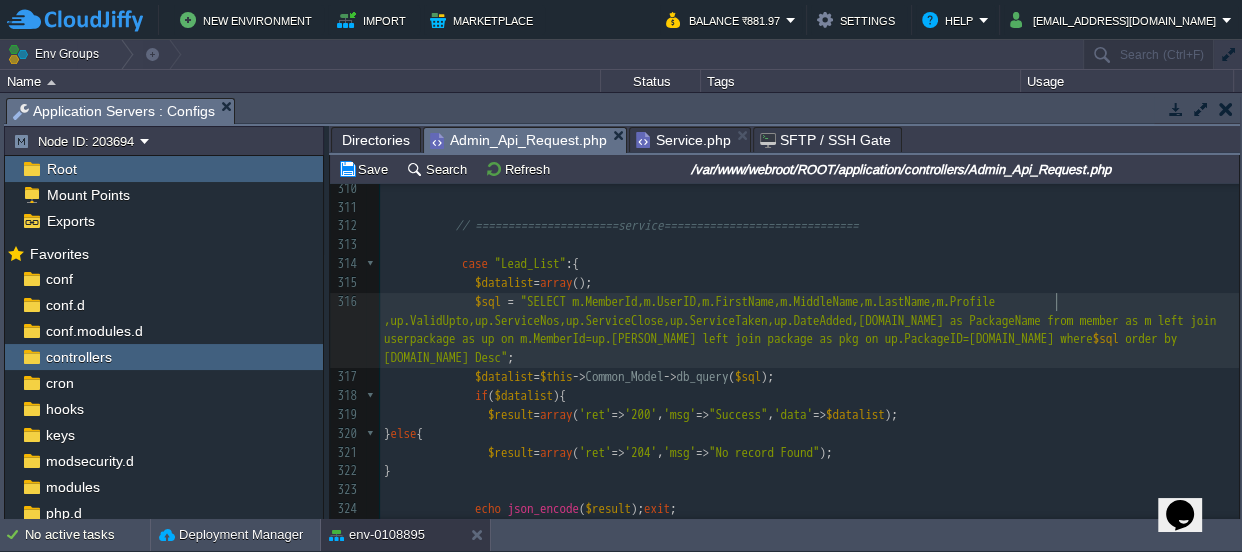 scroll, scrollTop: 6, scrollLeft: 116, axis: both 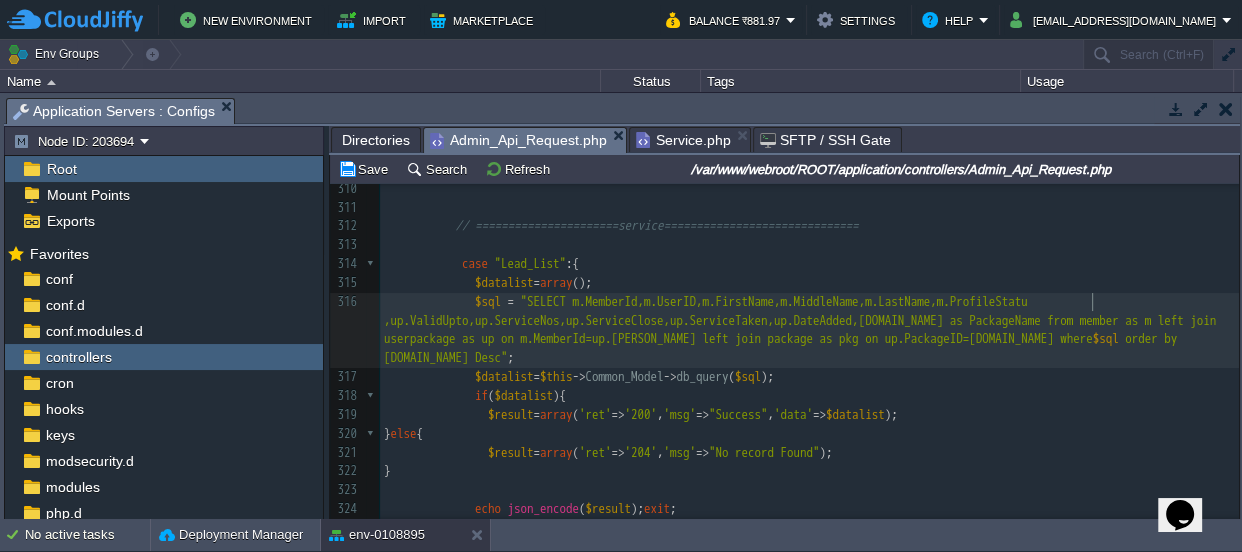 type on ",m.,m.,m.ProfileStatus" 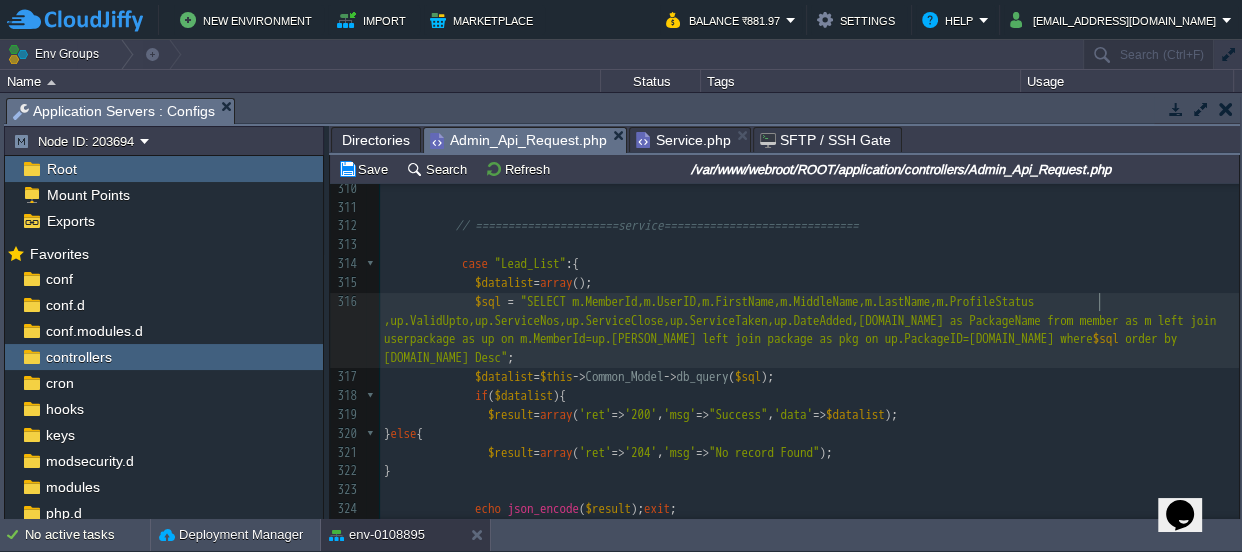 scroll, scrollTop: 6, scrollLeft: 160, axis: both 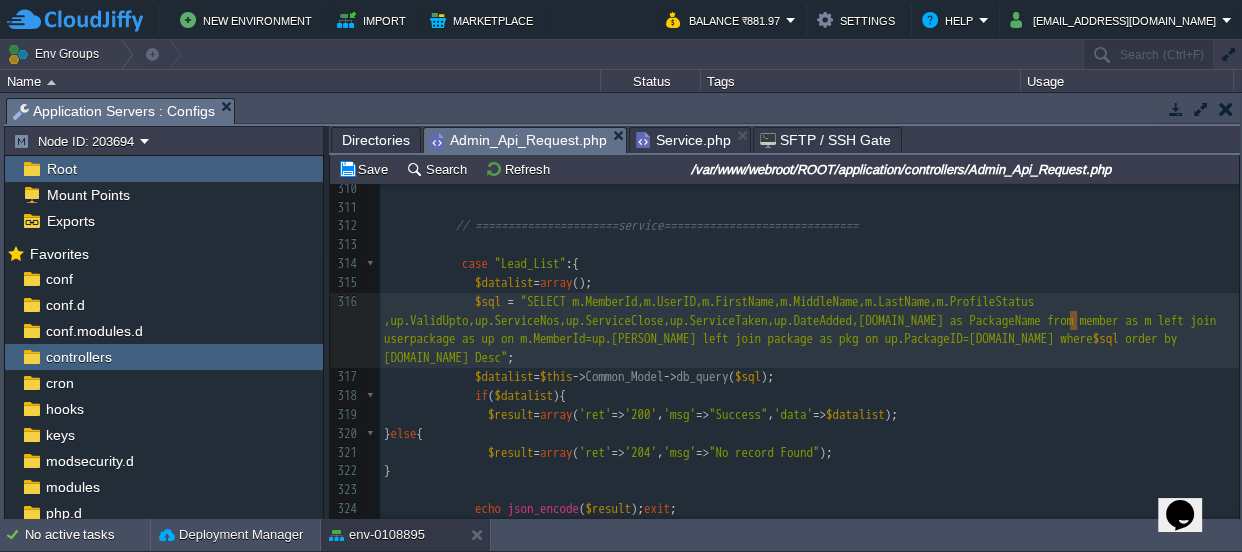 type on ",up.ValidUpto,up.ServiceNos,up.ServiceClose,up.ServiceTaken,up.DateAdded,[DOMAIN_NAME] as PackageName" 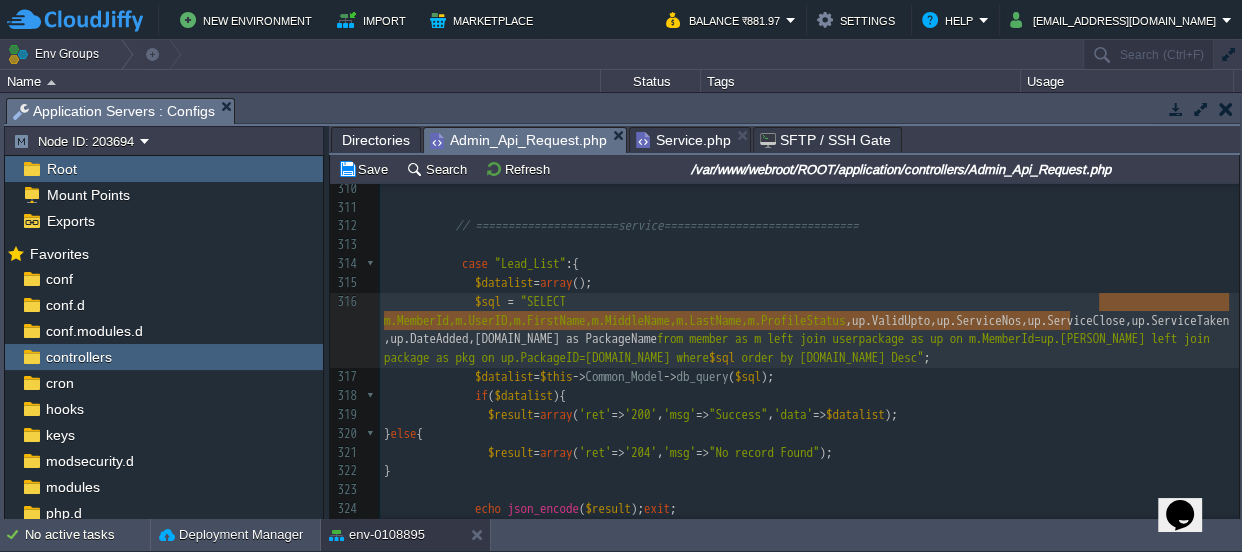 drag, startPoint x: 1070, startPoint y: 321, endPoint x: 1080, endPoint y: 310, distance: 14.866069 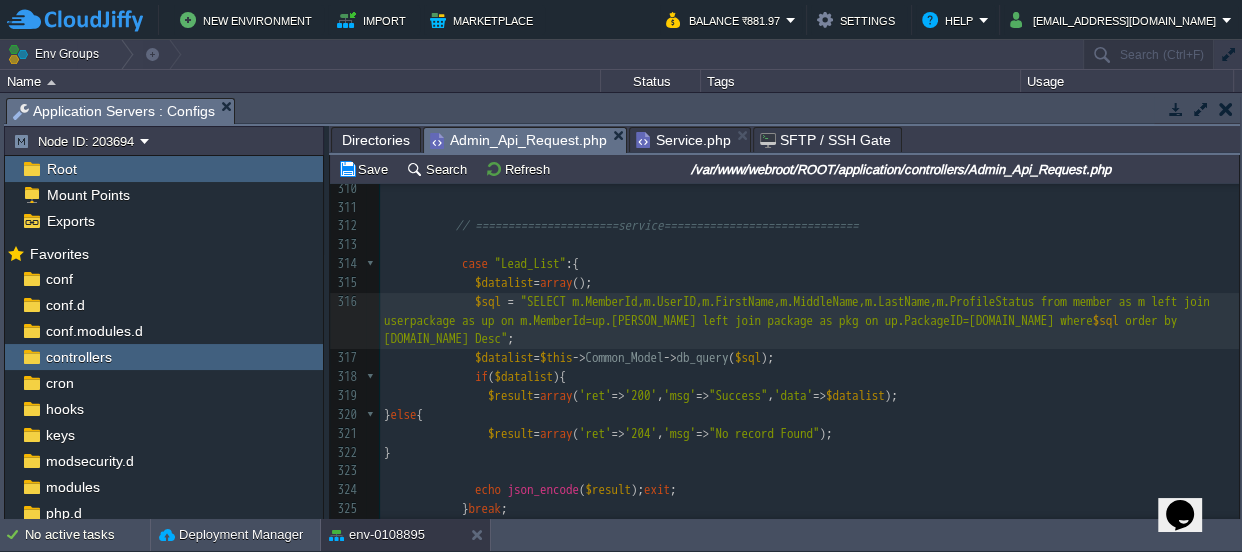 click on "xxxxxxxxxx              case   "Lead_List" :{      300                 ); 301                  $this -> Common_Model -> update_records ( 'lead_enq' , 'ID' , $_REQUEST [ 'EnqID' ], $datalist ); 302                  $result = array ( 'ret' => '200' , 'msg' => "Success" ); 303               } else { 304                  $result = array ( 'ret' => '204' , 'msg' => "Somthing want Wrong" ); 305               } 306                echo   json_encode ( $result ); exit ; 307             } break ; 308              309              310              311              312             // ======================service============================== 313              314              case   "Lead_List" :{    315                $datalist = array (); 316                $sql   =   $sql   order by [DOMAIN_NAME] Desc" ;  317                $datalist = $this -> Common_Model -> db_query ( $sql ); 318                if ( $datalist" at bounding box center (809, 434) 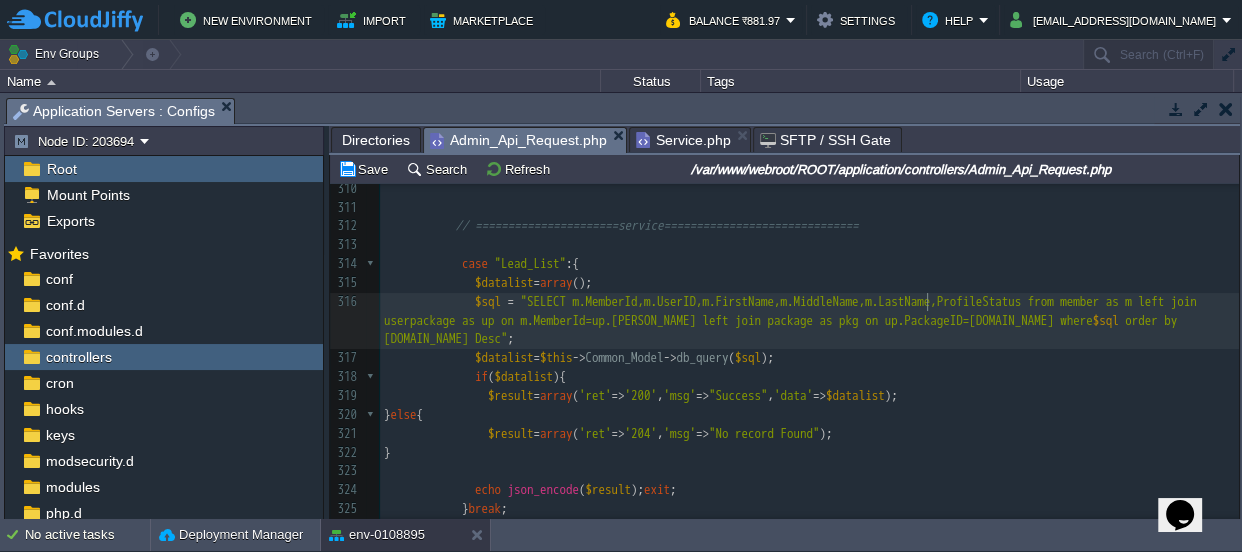 click on ""SELECT m.MemberId,m.UserID,m.FirstName,m.MiddleName,m.LastName,ProfileStatus from member as m left join userpackage as up on m.MemberId=up.[PERSON_NAME] left join package as pkg on up.PackageID=[DOMAIN_NAME] where" at bounding box center [793, 311] 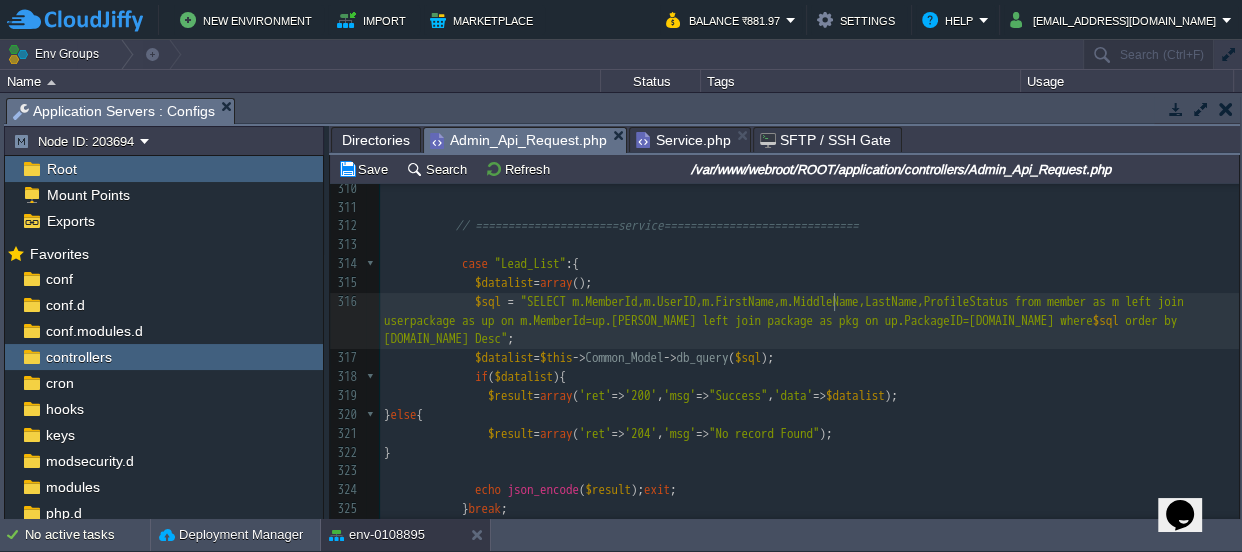 click on "xxxxxxxxxx              case   "Lead_List" :{      300                 ); 301                  $this -> Common_Model -> update_records ( 'lead_enq' , 'ID' , $_REQUEST [ 'EnqID' ], $datalist ); 302                  $result = array ( 'ret' => '200' , 'msg' => "Success" ); 303               } else { 304                  $result = array ( 'ret' => '204' , 'msg' => "Somthing want Wrong" ); 305               } 306                echo   json_encode ( $result ); exit ; 307             } break ; 308              309              310              311              312             // ======================service============================== 313              314              case   "Lead_List" :{    315                $datalist = array (); 316                $sql   =   $sql   order by [DOMAIN_NAME] Desc" ;  317                $datalist = $this -> Common_Model -> db_query ( $sql ); 318                if ( $datalist" at bounding box center [809, 434] 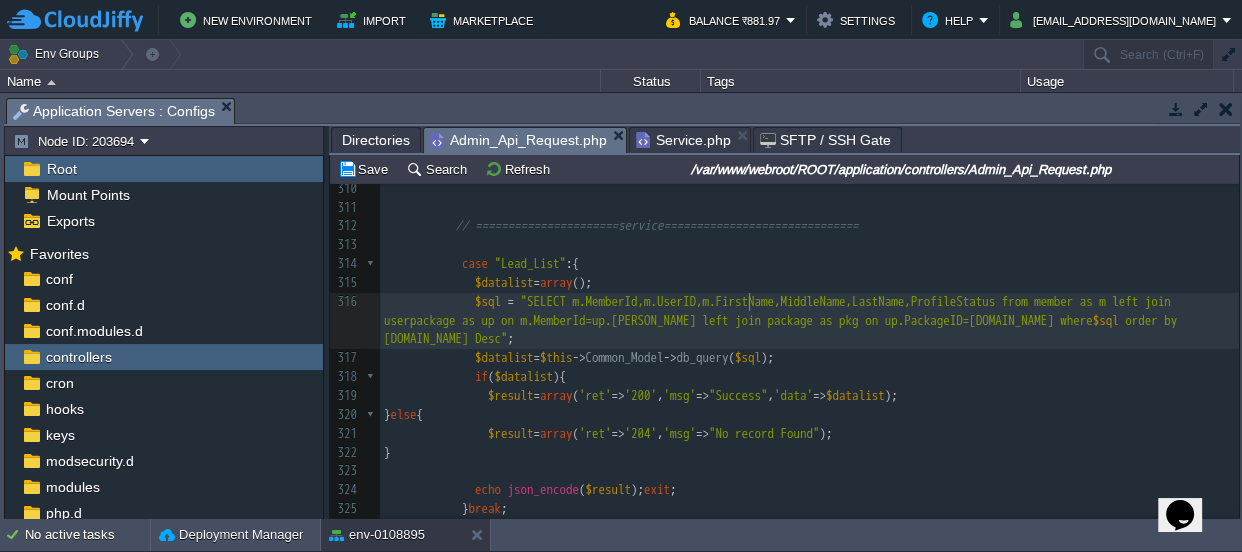click on ""SELECT m.MemberId,m.UserID,m.FirstName,MiddleName,LastName,ProfileStatus from member as m left join userpackage as up on m.MemberId=up.[PERSON_NAME] left join package as pkg on up.PackageID=[DOMAIN_NAME] where" at bounding box center [780, 311] 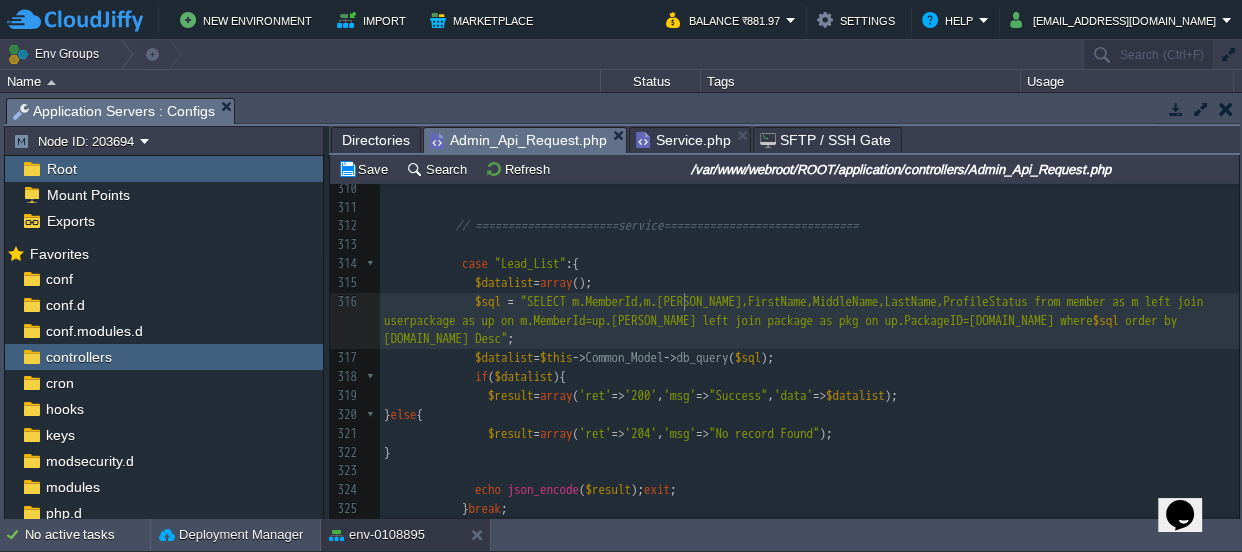 click on "xxxxxxxxxx              case   "Lead_List" :{      300                 ); 301                  $this -> Common_Model -> update_records ( 'lead_enq' , 'ID' , $_REQUEST [ 'EnqID' ], $datalist ); 302                  $result = array ( 'ret' => '200' , 'msg' => "Success" ); 303               } else { 304                  $result = array ( 'ret' => '204' , 'msg' => "Somthing want Wrong" ); 305               } 306                echo   json_encode ( $result ); exit ; 307             } break ; 308              309              310              311              312             // ======================service============================== 313              314              case   "Lead_List" :{    315                $datalist = array (); 316                $sql   =   $sql   order by [DOMAIN_NAME] Desc" ;  317                $datalist = $this -> Common_Model -> db_query ( $sql ); 318                if ( $datalist" at bounding box center [809, 434] 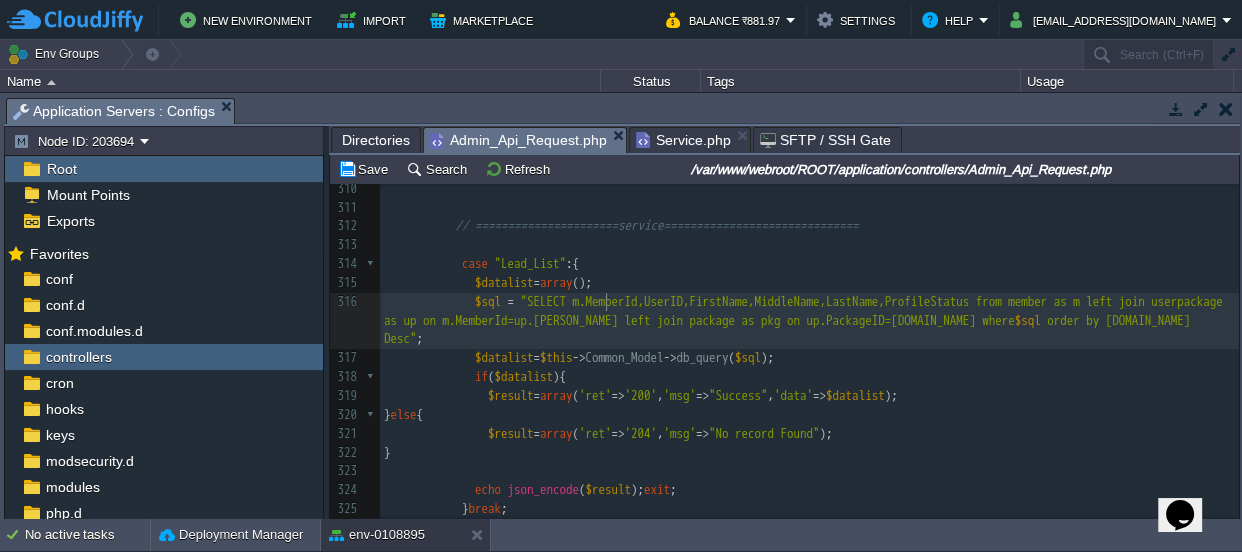 click on "xxxxxxxxxx              case   "Lead_List" :{      300                 ); 301                  $this -> Common_Model -> update_records ( 'lead_enq' , 'ID' , $_REQUEST [ 'EnqID' ], $datalist ); 302                  $result = array ( 'ret' => '200' , 'msg' => "Success" ); 303               } else { 304                  $result = array ( 'ret' => '204' , 'msg' => "Somthing want Wrong" ); 305               } 306                echo   json_encode ( $result ); exit ; 307             } break ; 308              309              310              311              312             // ======================service============================== 313              314              case   "Lead_List" :{    315                $datalist = array (); 316                $sql   =   $sql   order by [DOMAIN_NAME] Desc" ;  317                $datalist = $this -> Common_Model -> db_query ( $sql ); 318                if ( $datalist" at bounding box center [809, 434] 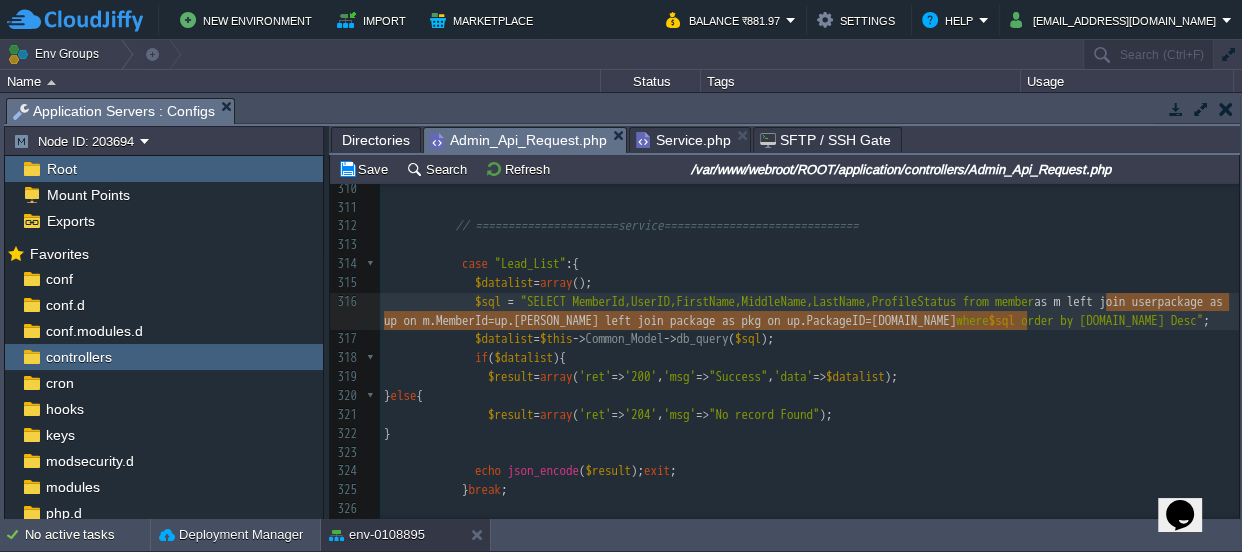 type on "as m left join userpackage as up on m.MemberId=up.[PERSON_NAME] left join package as pkg on up.PackageID=[DOMAIN_NAME]" 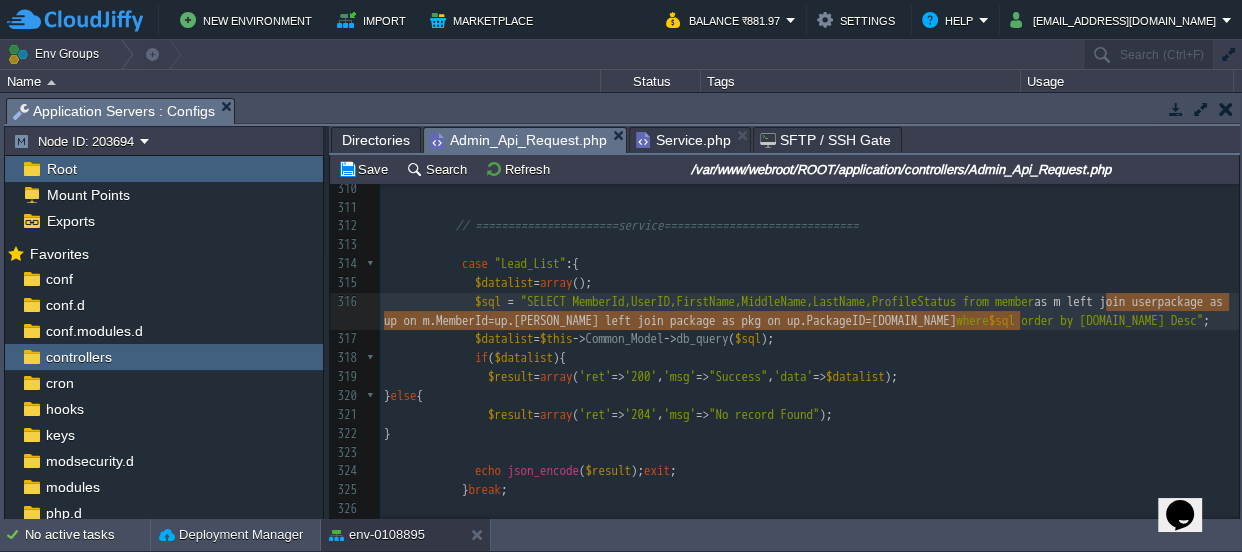 drag, startPoint x: 1105, startPoint y: 300, endPoint x: 1023, endPoint y: 326, distance: 86.023254 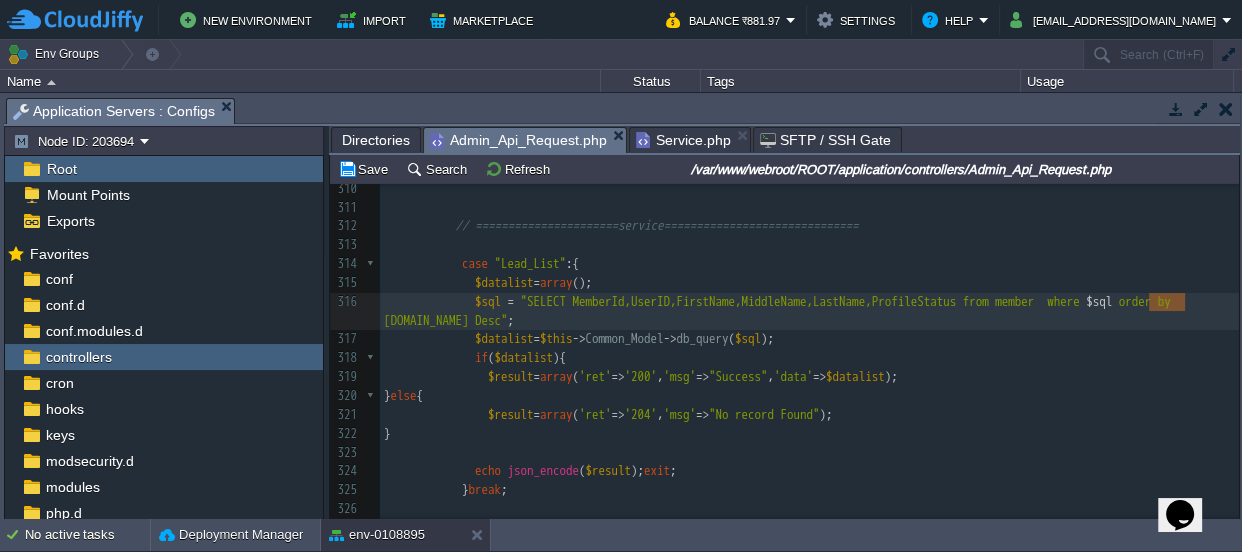 type on "$sql" 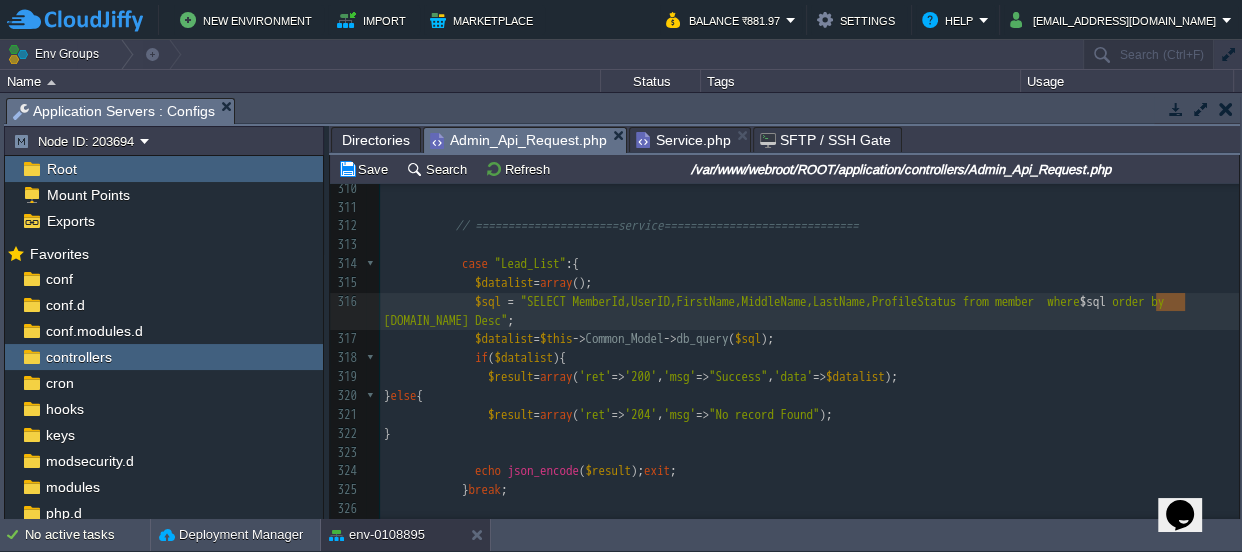drag, startPoint x: 1185, startPoint y: 300, endPoint x: 1155, endPoint y: 304, distance: 30.265491 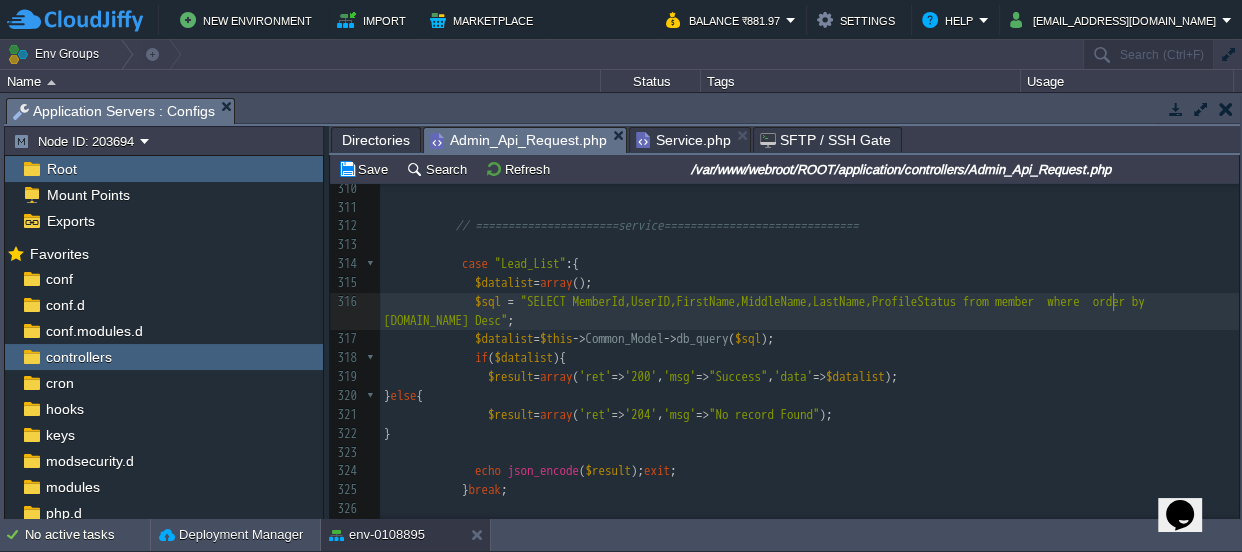 click on "xxxxxxxxxx              case   "Lead_List" :{      300                 ); 301                  $this -> Common_Model -> update_records ( 'lead_enq' , 'ID' , $_REQUEST [ 'EnqID' ], $datalist ); 302                  $result = array ( 'ret' => '200' , 'msg' => "Success" ); 303               } else { 304                  $result = array ( 'ret' => '204' , 'msg' => "Somthing want Wrong" ); 305               } 306                echo   json_encode ( $result ); exit ; 307             } break ; 308              309              310              311              312             // ======================service============================== 313              314              case   "Lead_List" :{    315                $datalist = array (); 316                $sql   =   "SELECT MemberId,UserID,FirstName,MiddleName,LastName,ProfileStatus from member  where  order by [DOMAIN_NAME] Desc" ;  317                $datalist = ->" at bounding box center (809, 424) 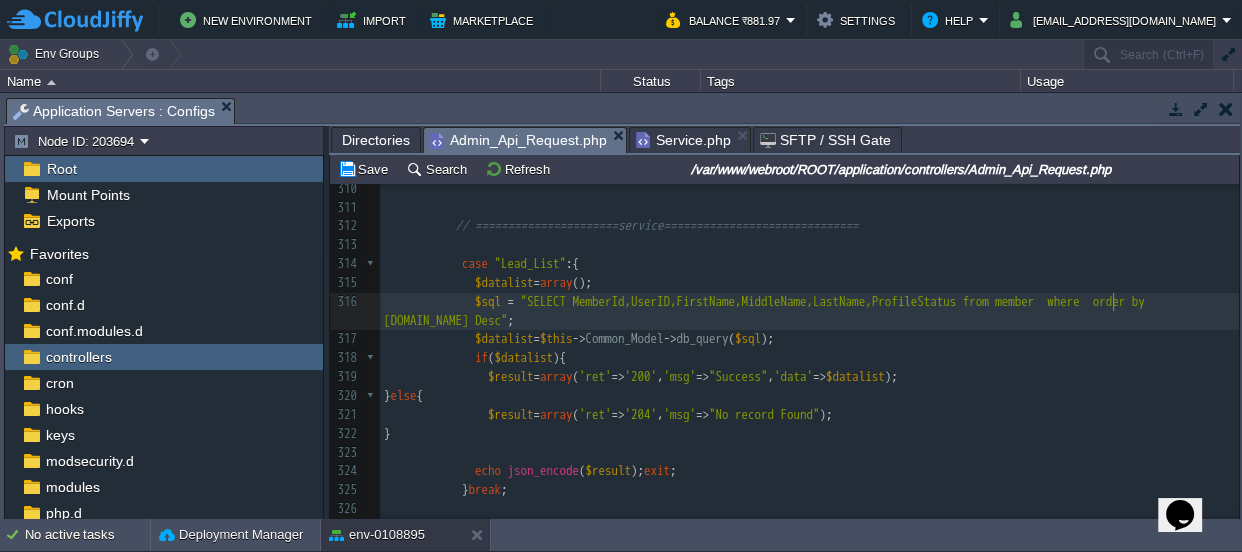type on "as m left join userpackage as up on m.MemberId=up.[PERSON_NAME] left join package as pkg on up.PackageID=[DOMAIN_NAME]" 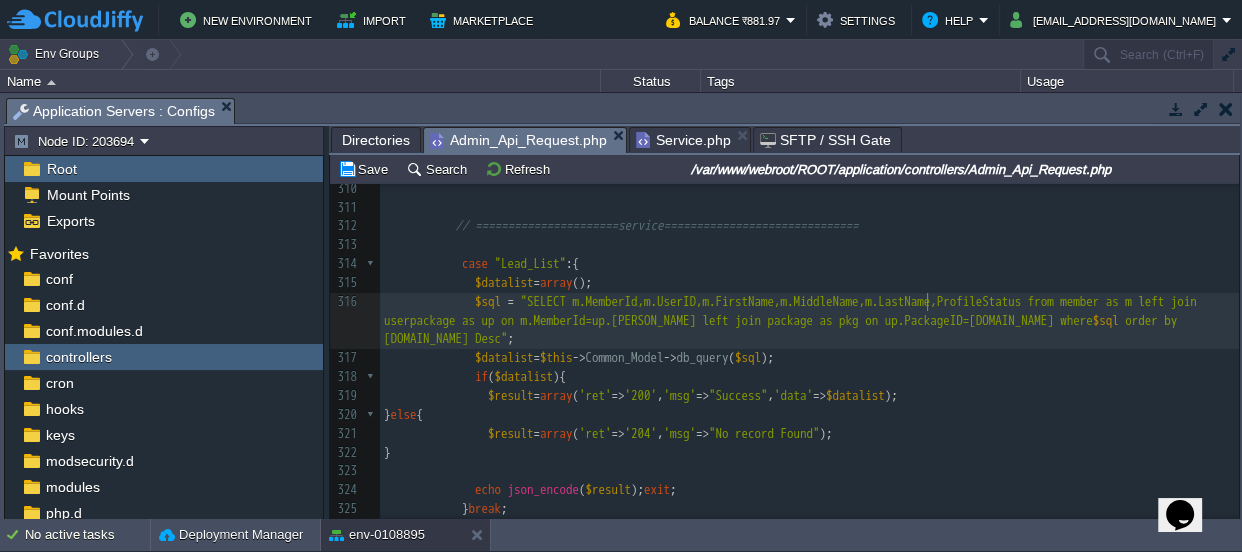 type on ",up.ValidUpto,up.ServiceNos,up.ServiceClose,up.ServiceTaken,up.DateAdded,[DOMAIN_NAME] as PackageName" 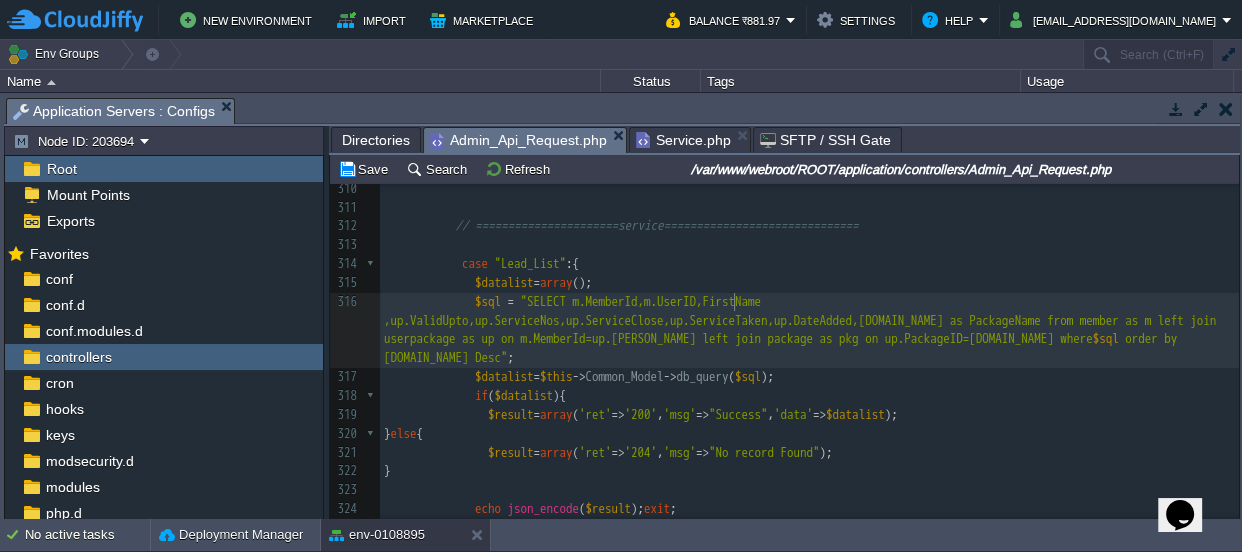 type on "WhatsappNo" 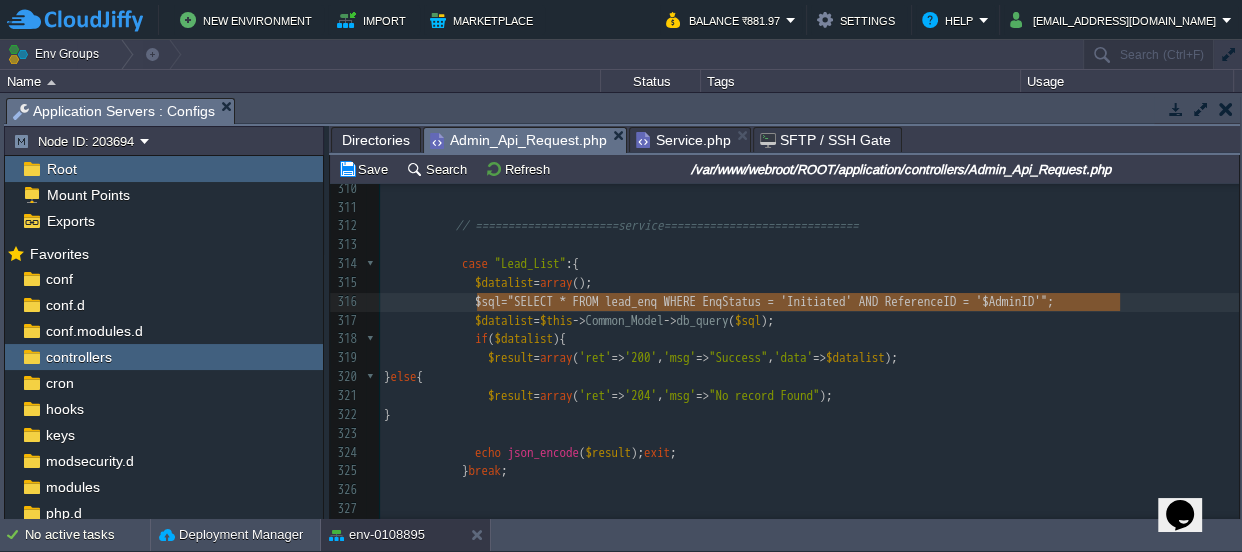 type on "$sql="SELECT * FROM lead_enq WHERE EnqStatus = 'Initiated' AND ReferenceID = '$AdminID'";" 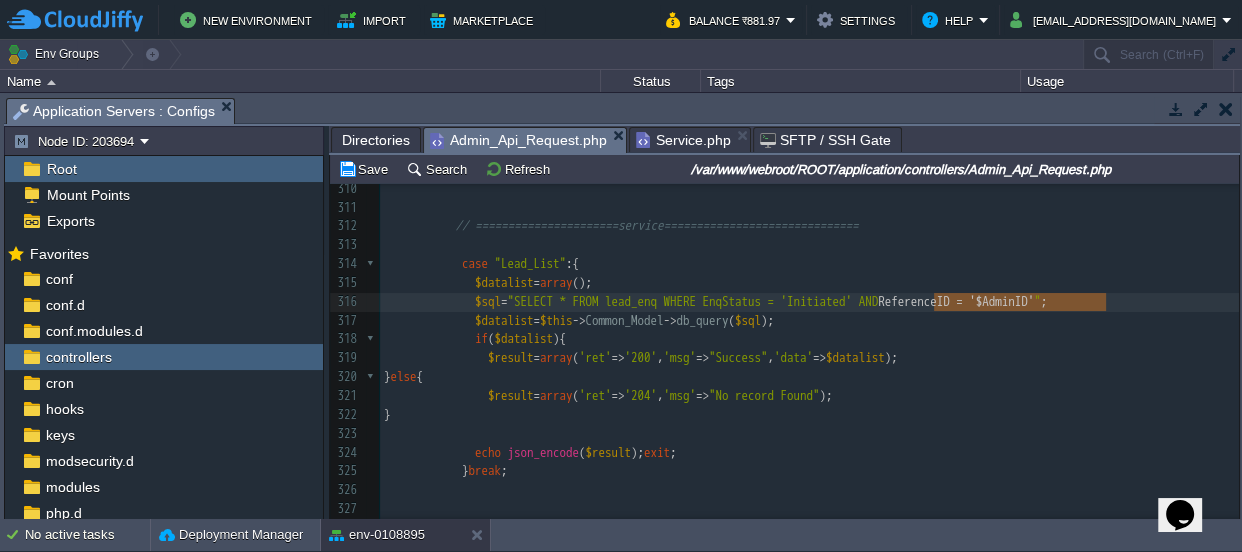 drag, startPoint x: 1103, startPoint y: 297, endPoint x: 933, endPoint y: 297, distance: 170 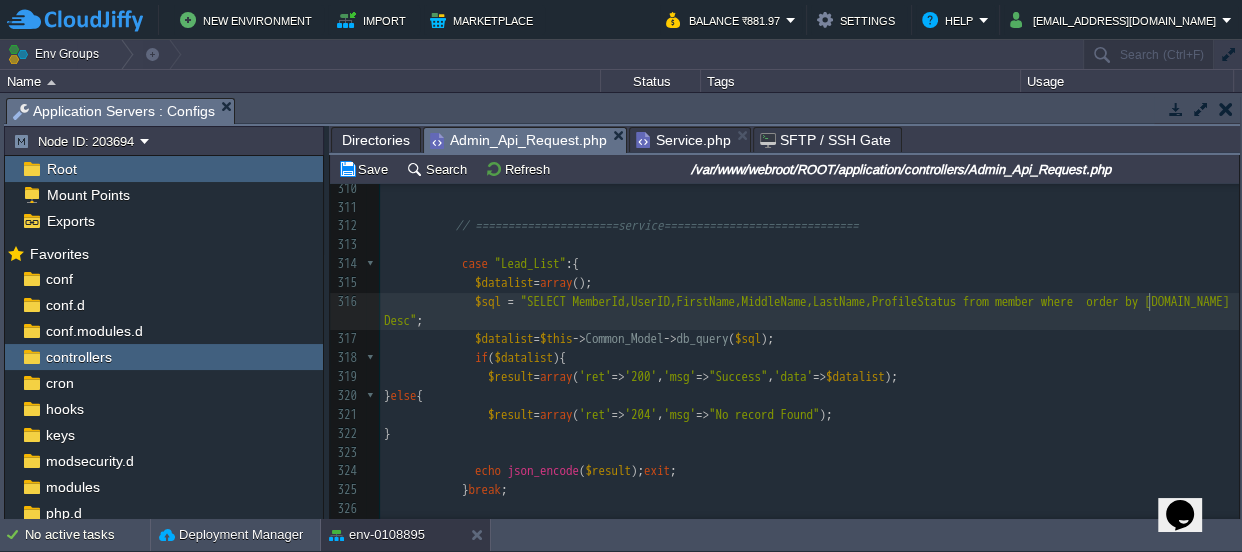 click on "xxxxxxxxxx              case   "Lead_List" :{      300                 ); 301                  $this -> Common_Model -> update_records ( 'lead_enq' , 'ID' , $_REQUEST [ 'EnqID' ], $datalist ); 302                  $result = array ( 'ret' => '200' , 'msg' => "Success" ); 303               } else { 304                  $result = array ( 'ret' => '204' , 'msg' => "Somthing want Wrong" ); 305               } 306                echo   json_encode ( $result ); exit ; 307             } break ; 308              309              310              311              312             // ======================service============================== 313              314              case   "Lead_List" :{    315                $datalist = array (); 316                $sql   =   "SELECT MemberId,UserID,FirstName,MiddleName,LastName,ProfileStatus from member where  order by [DOMAIN_NAME] Desc" ;  317                $datalist = ->" at bounding box center (809, 424) 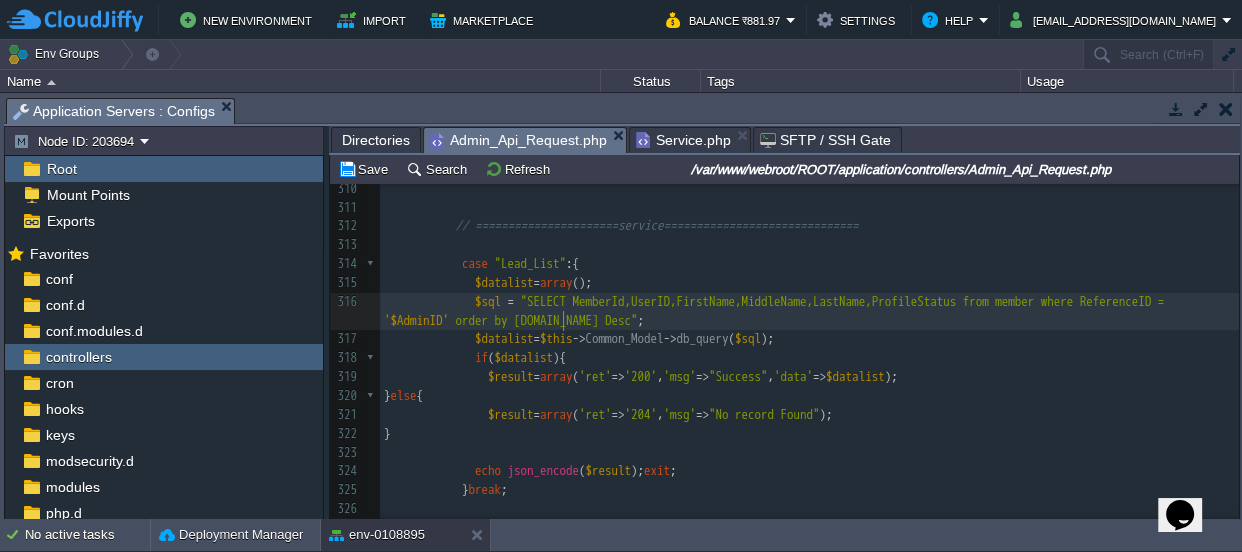 click on "' order by [DOMAIN_NAME] Desc"" at bounding box center [540, 320] 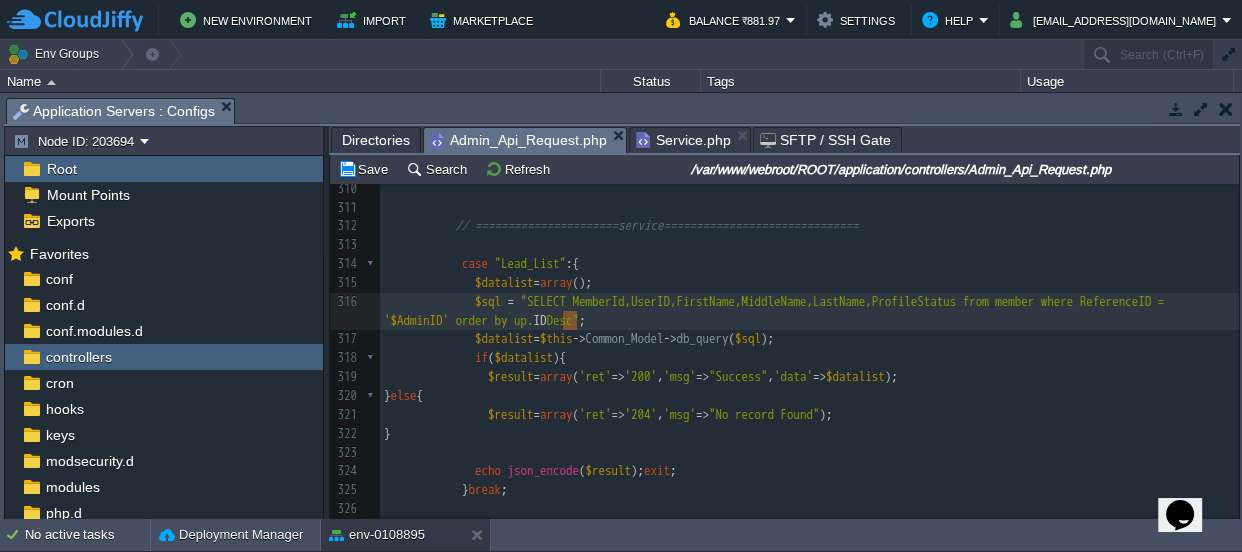 type on "[DOMAIN_NAME]" 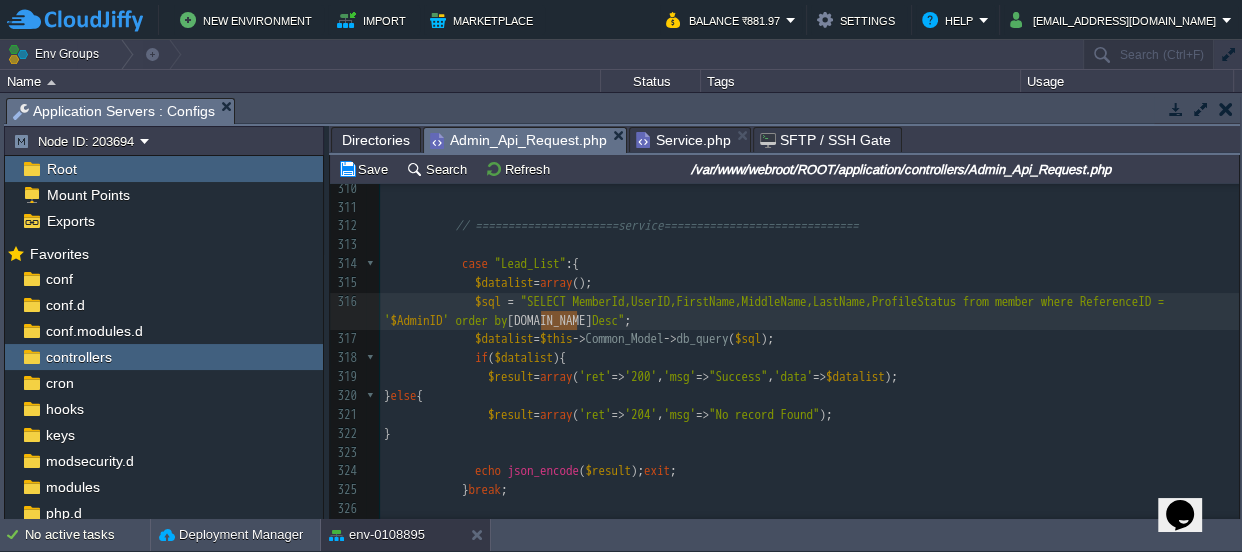 drag, startPoint x: 578, startPoint y: 316, endPoint x: 540, endPoint y: 315, distance: 38.013157 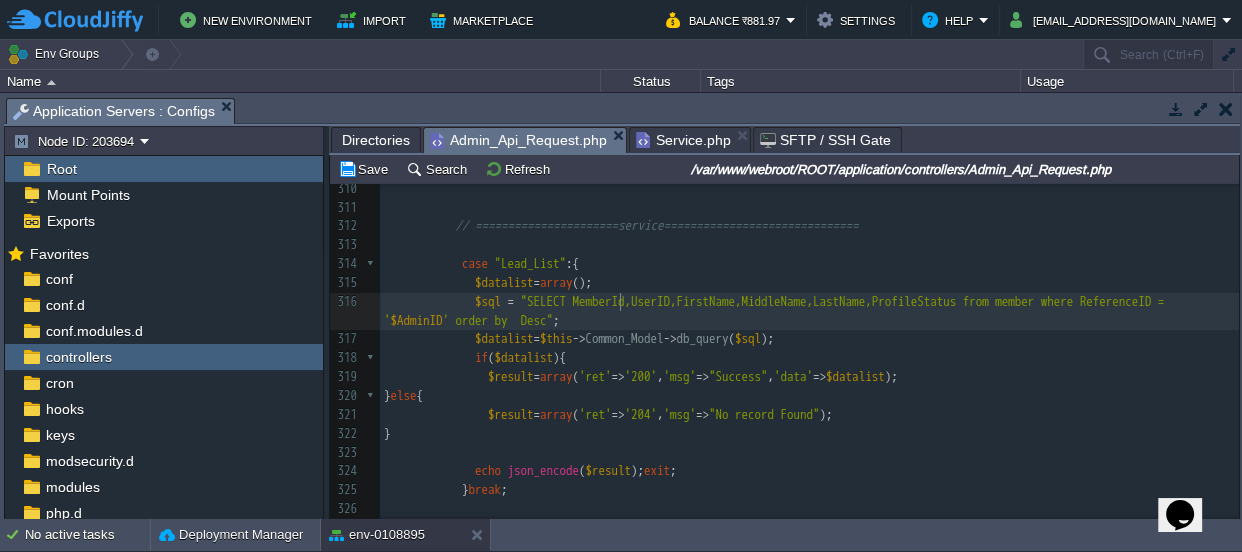 click on ""SELECT MemberId,UserID,FirstName,MiddleName,LastName,ProfileStatus from member where ReferenceID = '" at bounding box center [777, 311] 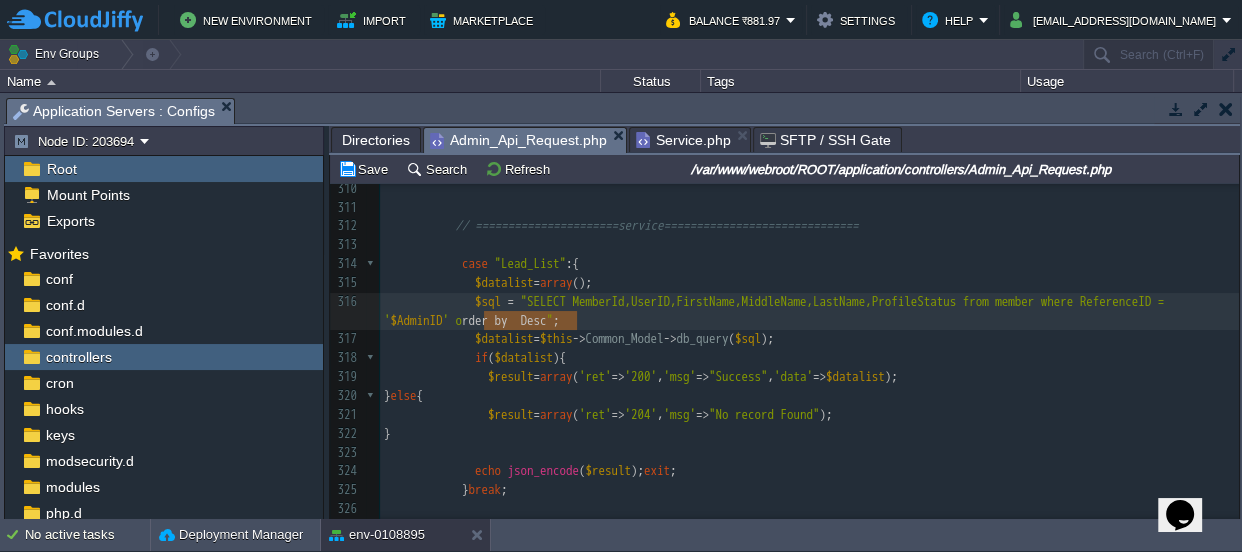 type on "order by  Desc" 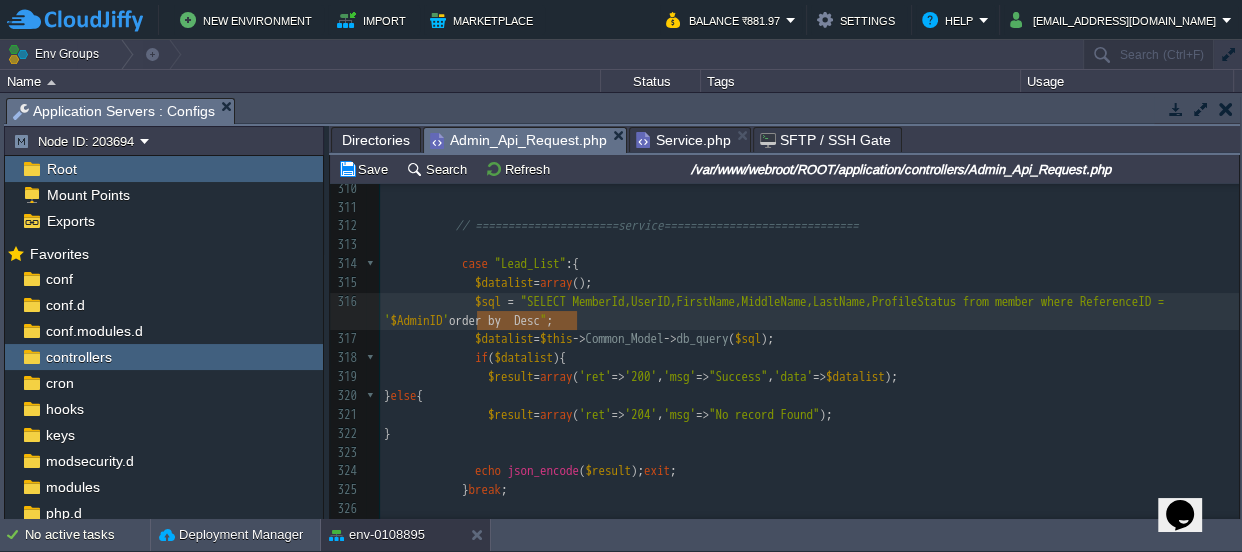 drag, startPoint x: 574, startPoint y: 320, endPoint x: 477, endPoint y: 320, distance: 97 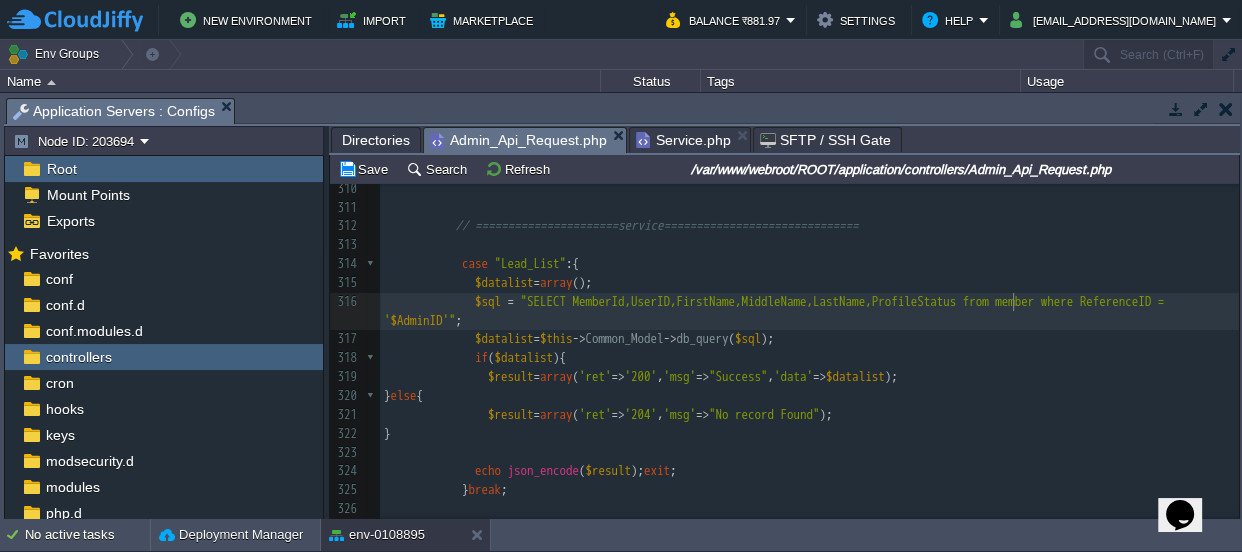 click on "xxxxxxxxxx              case   "Lead_List" :{      300                 ); 301                  $this -> Common_Model -> update_records ( 'lead_enq' , 'ID' , $_REQUEST [ 'EnqID' ], $datalist ); 302                  $result = array ( 'ret' => '200' , 'msg' => "Success" ); 303               } else { 304                  $result = array ( 'ret' => '204' , 'msg' => "Somthing want Wrong" ); 305               } 306                echo   json_encode ( $result ); exit ; 307             } break ; 308              309              310              311              312             // ======================service============================== 313              314              case   "Lead_List" :{    315                $datalist = array (); 316                $sql   =   "SELECT MemberId,UserID,FirstName,MiddleName,LastName,ProfileStatus from member where ReferenceID = ' $AdminID '" ;  317                $datalist" at bounding box center (809, 424) 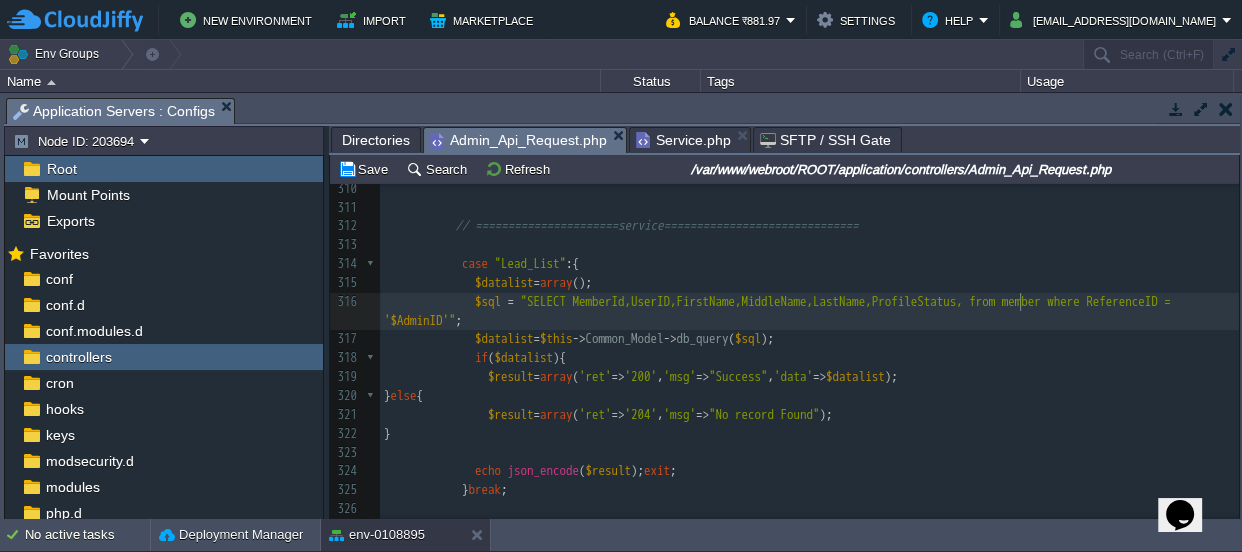 scroll, scrollTop: 6, scrollLeft: 7, axis: both 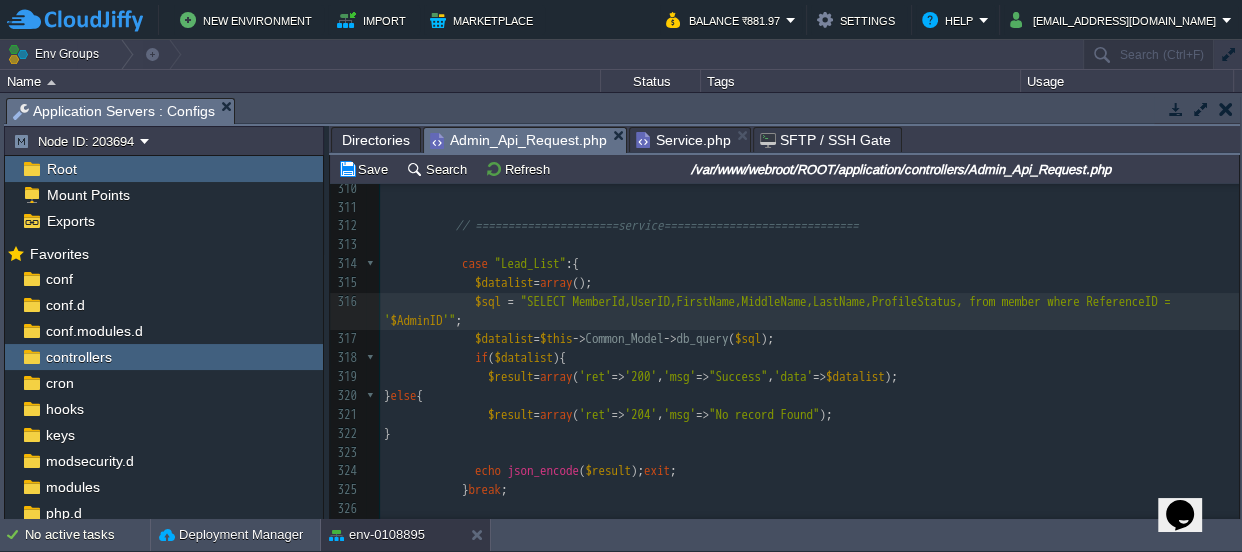 type on "," 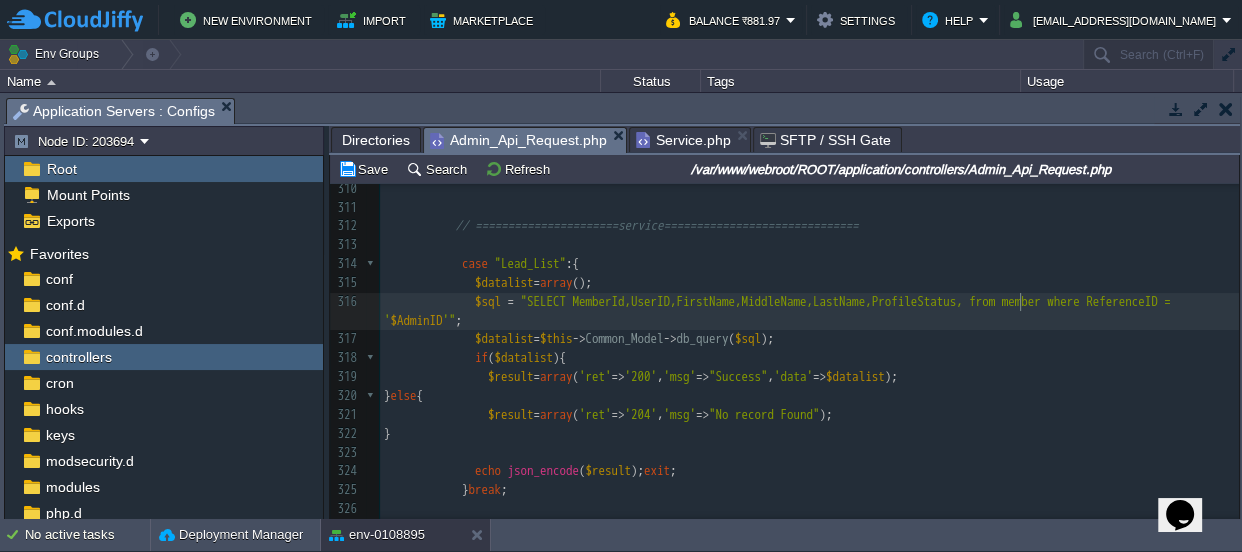 paste on "," 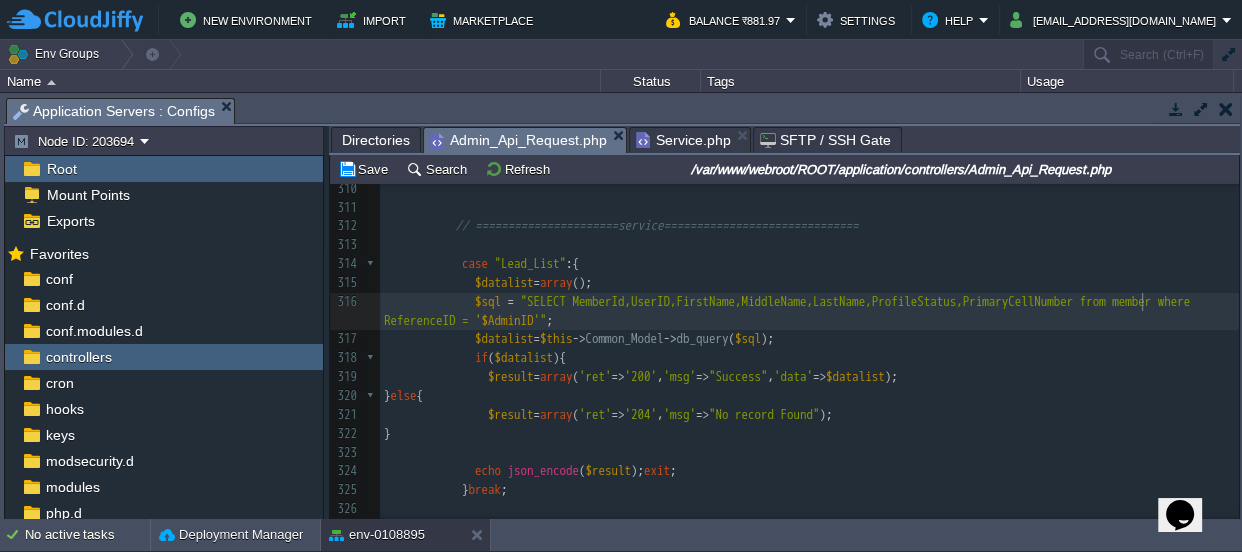 type on "," 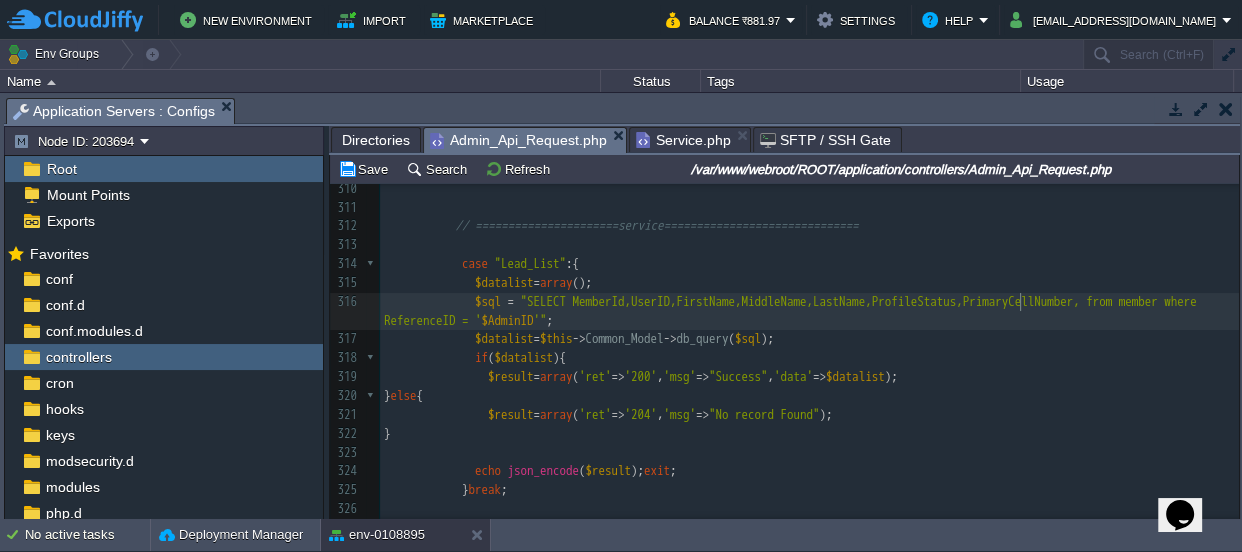 click on "xxxxxxxxxx              case   "Lead_List" :{      300                 ); 301                  $this -> Common_Model -> update_records ( 'lead_enq' , 'ID' , $_REQUEST [ 'EnqID' ], $datalist ); 302                  $result = array ( 'ret' => '200' , 'msg' => "Success" ); 303               } else { 304                  $result = array ( 'ret' => '204' , 'msg' => "Somthing want Wrong" ); 305               } 306                echo   json_encode ( $result ); exit ; 307             } break ; 308              309              310              311              312             // ======================service============================== 313              314              case   "Lead_List" :{    315                $datalist = array (); 316                $sql   =   "SELECT MemberId,UserID,FirstName,MiddleName,LastName,ProfileStatus,PrimaryCellNumber, from member where ReferenceID = ' $AdminID '" ;  317 $datalist =" at bounding box center (809, 424) 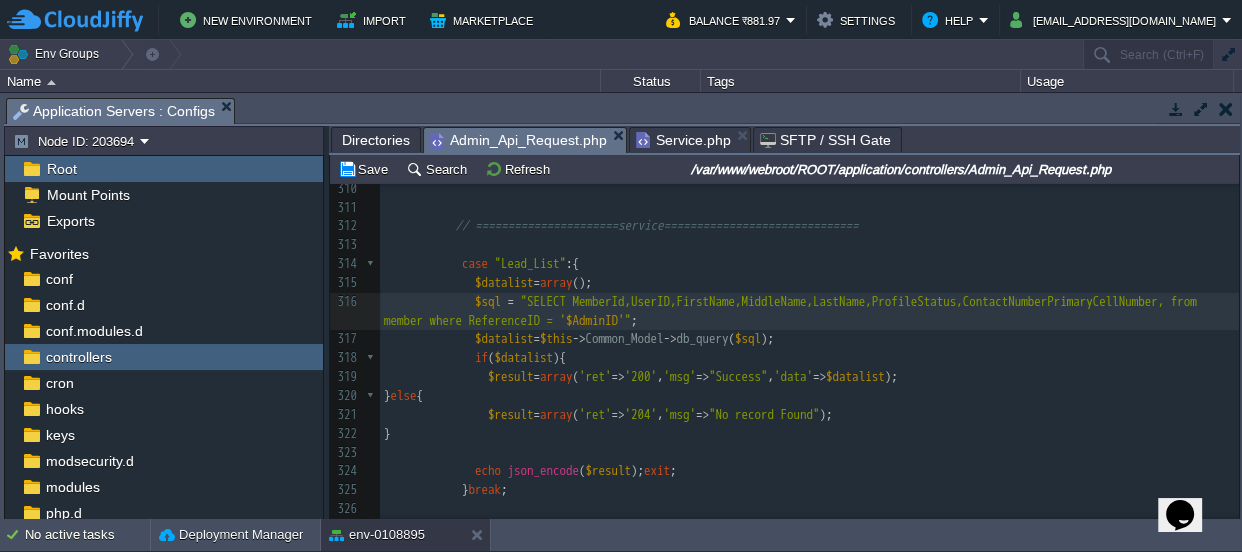 type on "," 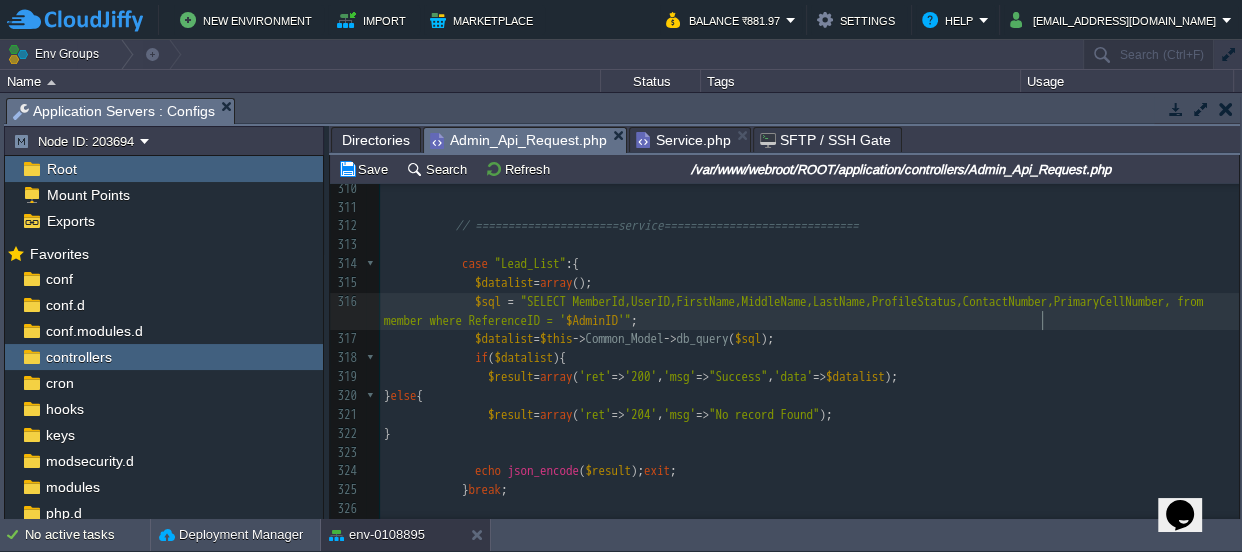 click on ""SELECT MemberId,UserID,FirstName,MiddleName,LastName,ProfileStatus,ContactNumber,PrimaryCellNumber, from member where ReferenceID = '" at bounding box center (797, 311) 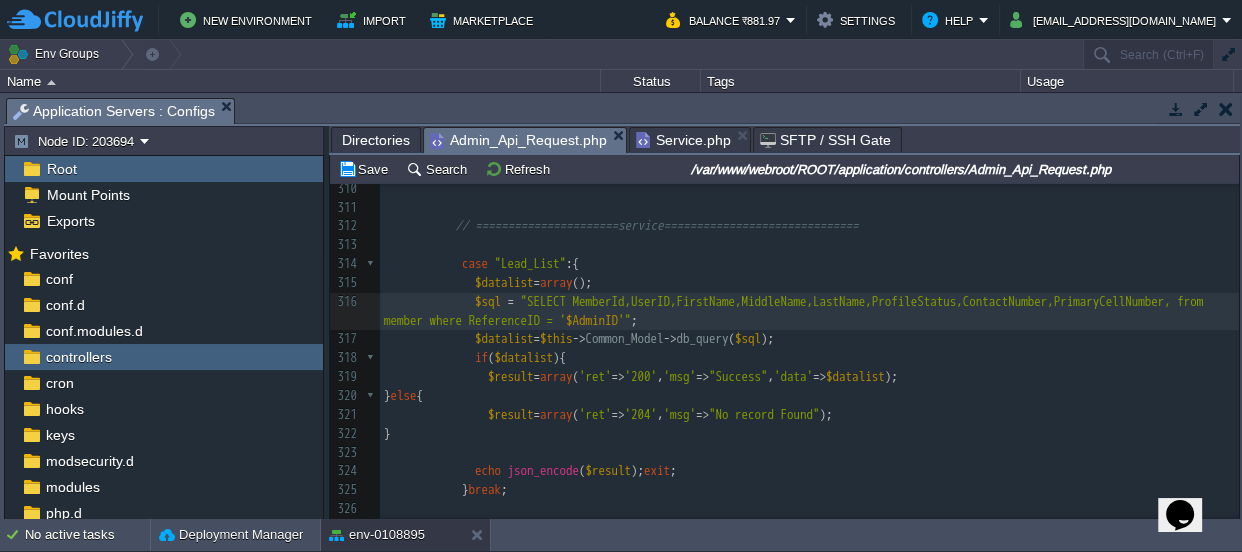 paste on "," 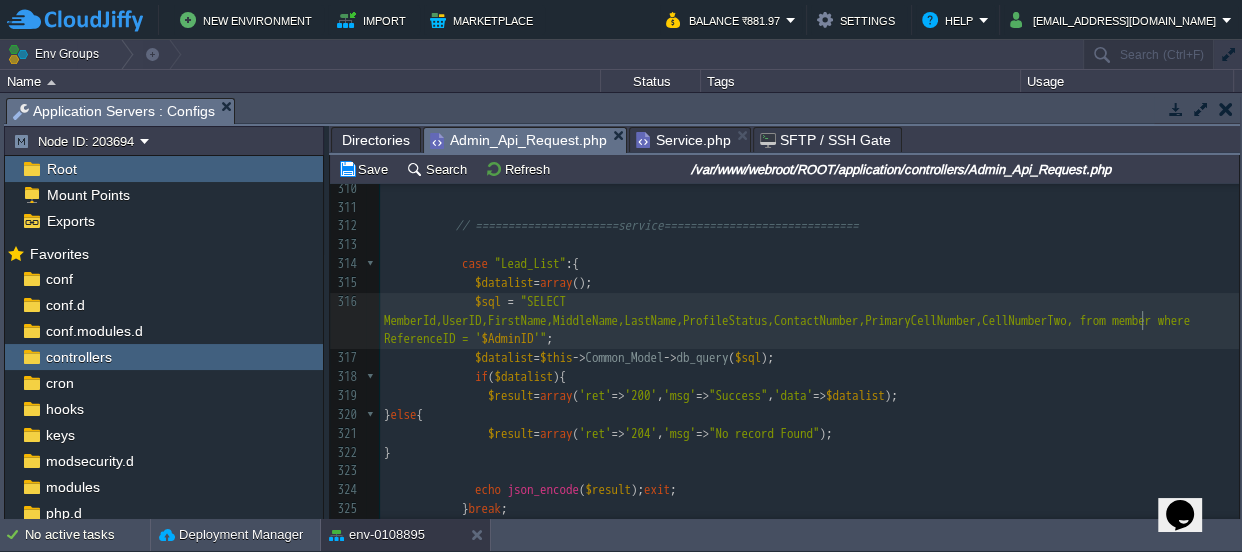 paste on "," 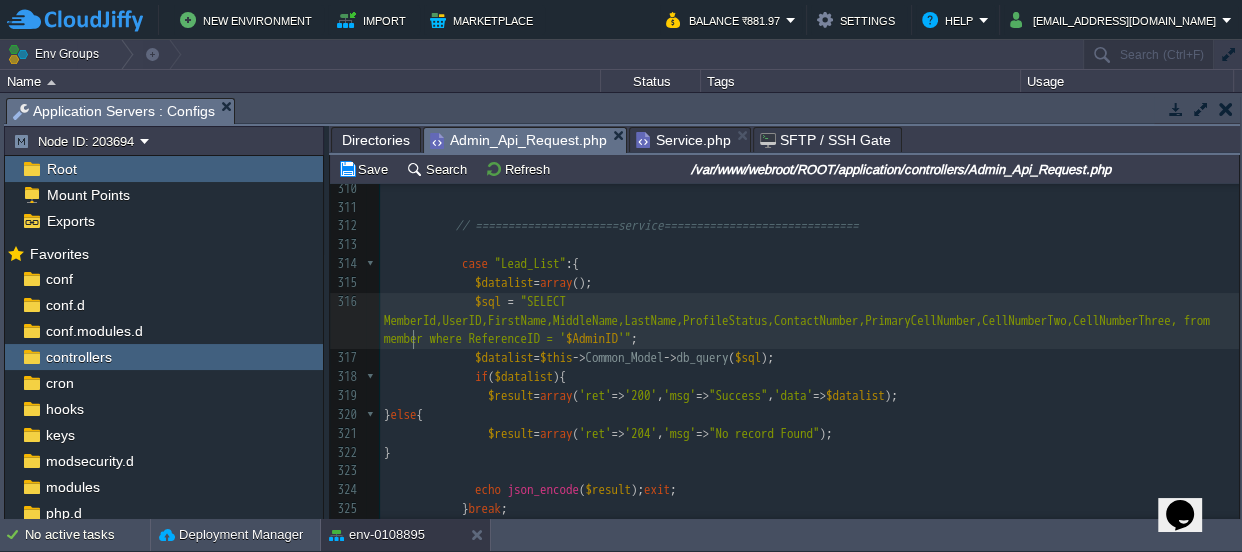 scroll, scrollTop: 6, scrollLeft: 13, axis: both 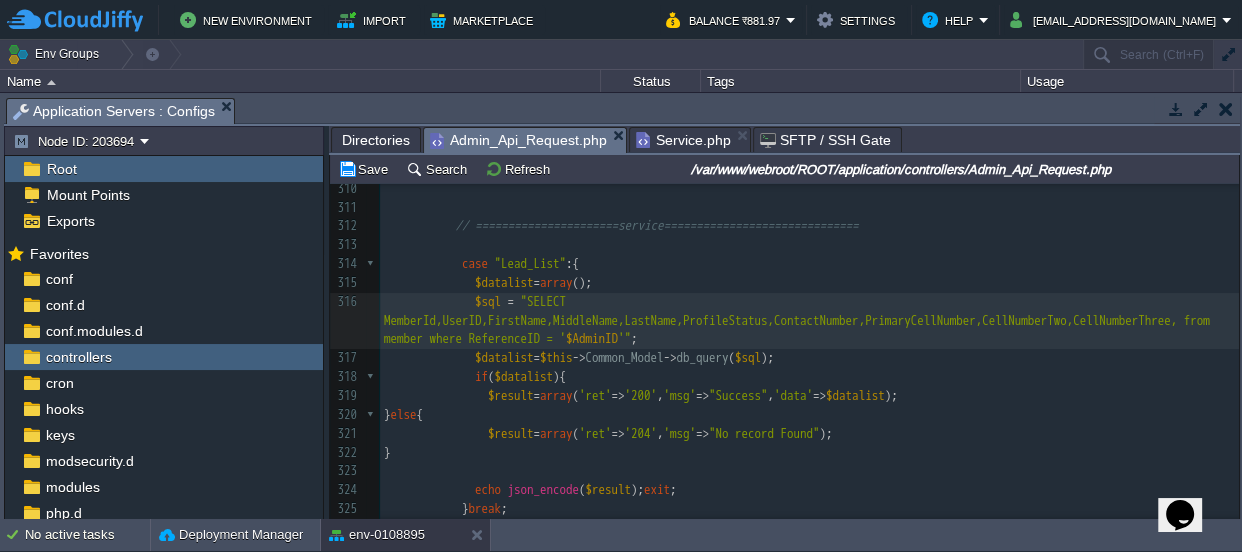paste on "," 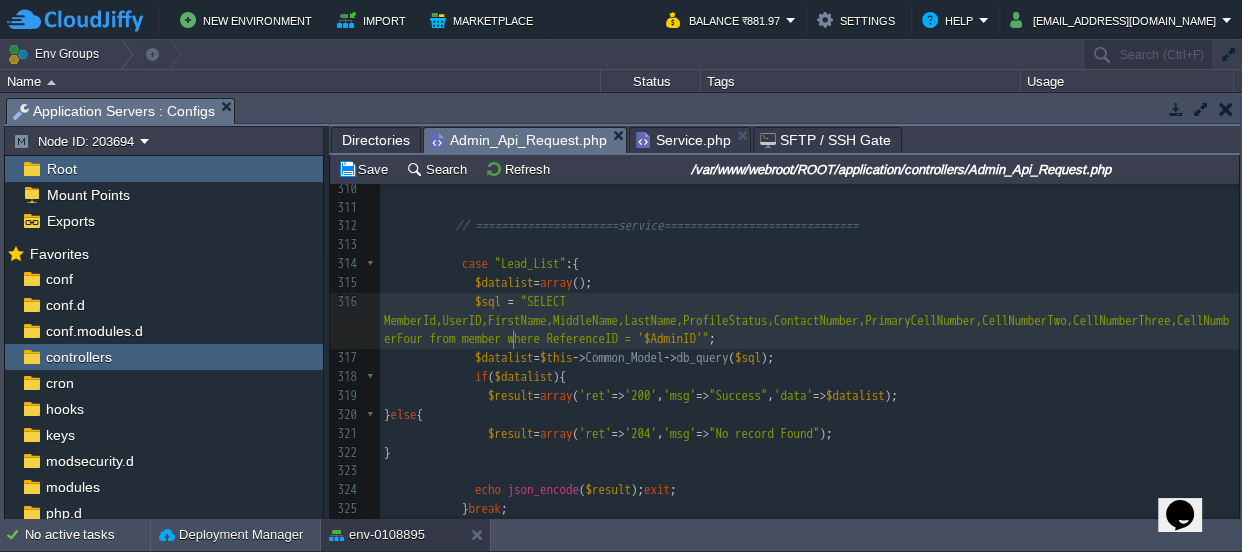scroll, scrollTop: 6, scrollLeft: 20, axis: both 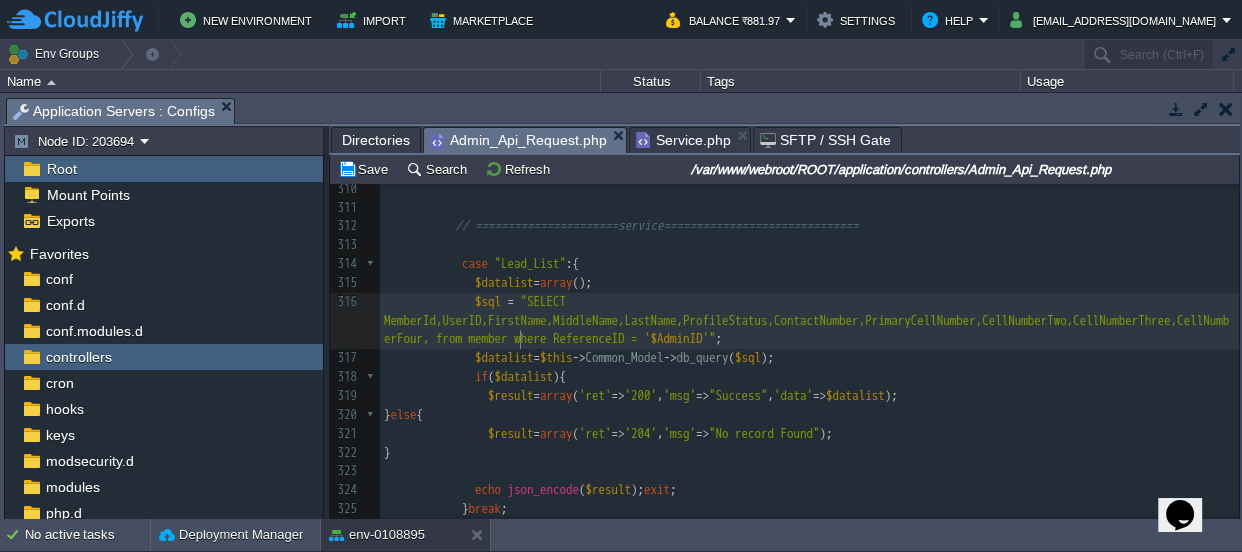 paste on "," 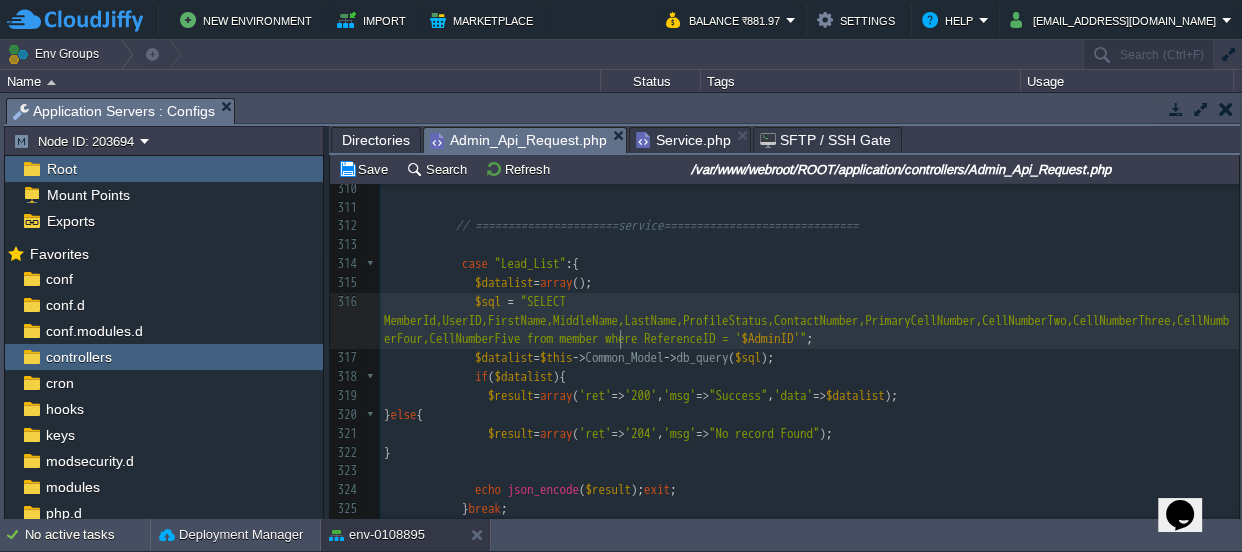 type on ",,,," 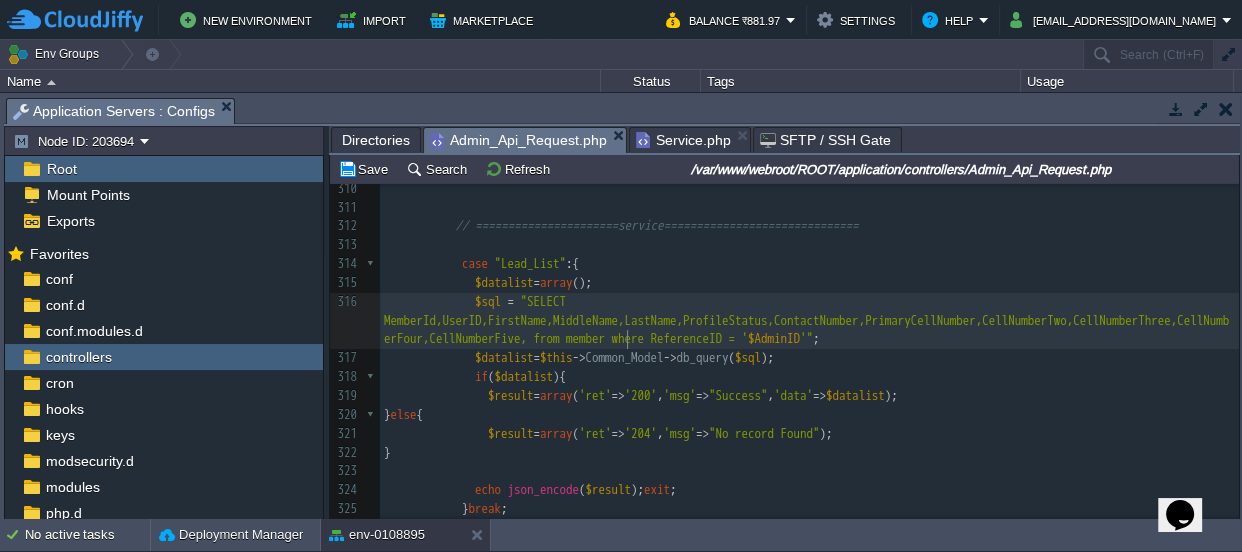 scroll, scrollTop: 6, scrollLeft: 29, axis: both 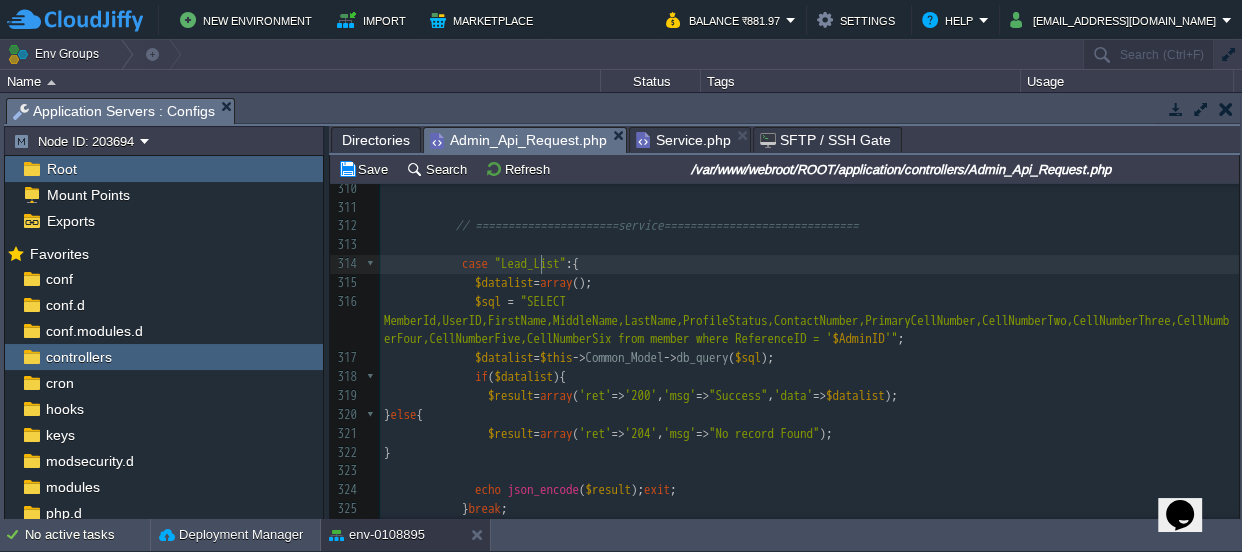 click on "xxxxxxxxxx              case   "Lead_List" :{      300                 ); 301                  $this -> Common_Model -> update_records ( 'lead_enq' , 'ID' , $_REQUEST [ 'EnqID' ], $datalist ); 302                  $result = array ( 'ret' => '200' , 'msg' => "Success" ); 303               } else { 304                  $result = array ( 'ret' => '204' , 'msg' => "Somthing want Wrong" ); 305               } 306                echo   json_encode ( $result ); exit ; 307             } break ; 308              309              310              311              312             // ======================service============================== 313              314              case   "Lead_List" :{    315                $datalist = array (); 316                $sql   =   $AdminID '" ;  317                $datalist = $this -> Common_Model -> db_query ( $sql ); 318                if ( $datalist ){ 319    = ( ," at bounding box center [809, 434] 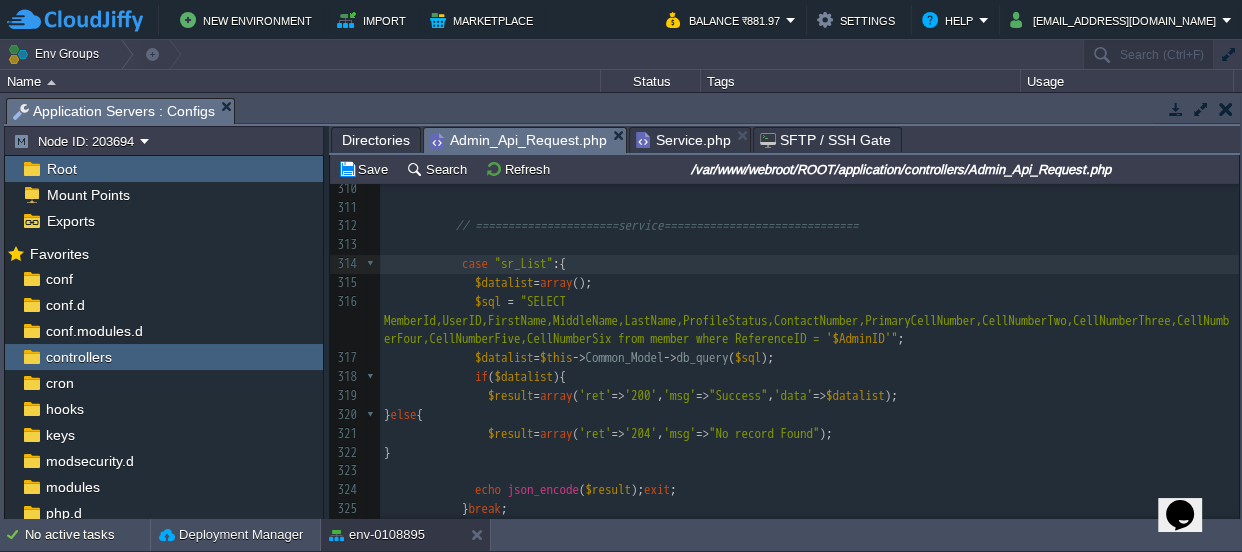 scroll, scrollTop: 6, scrollLeft: 21, axis: both 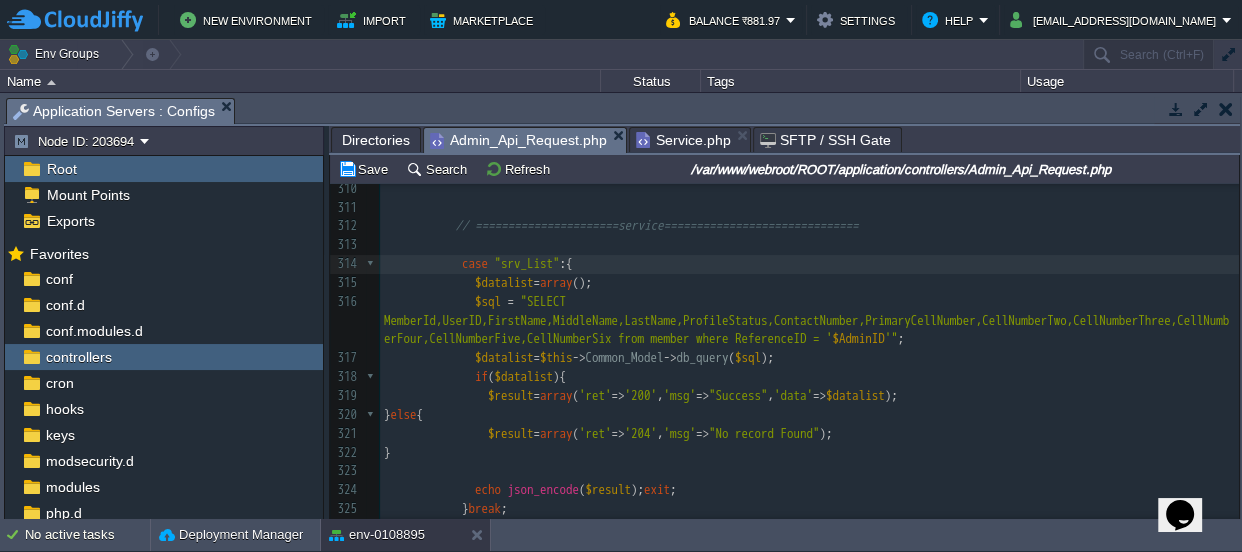 type on "srvM" 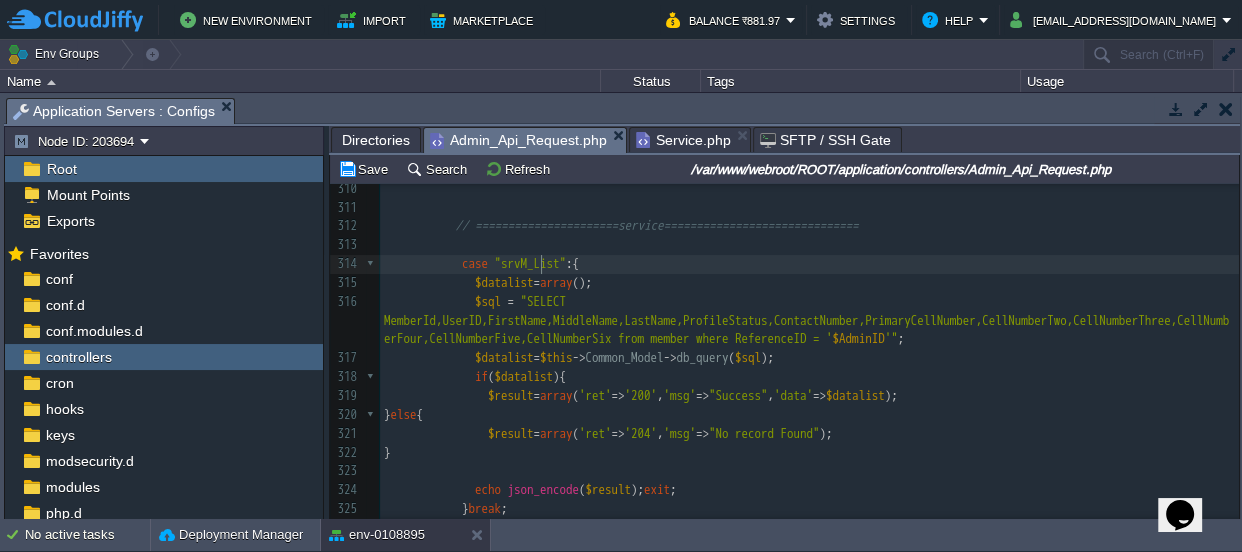 scroll, scrollTop: 6, scrollLeft: 28, axis: both 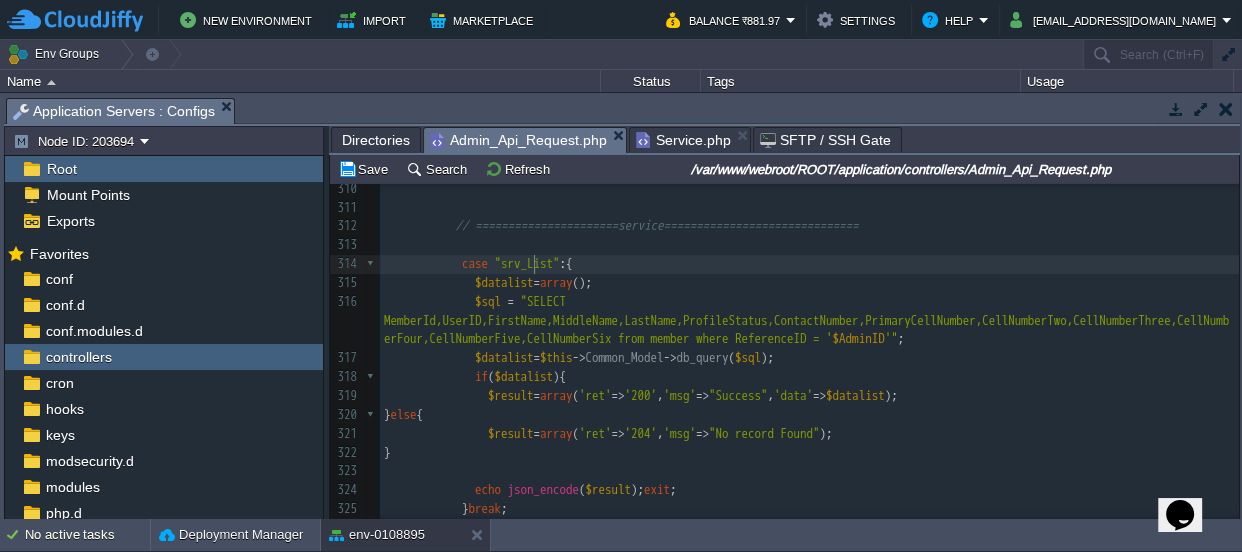 type on "m" 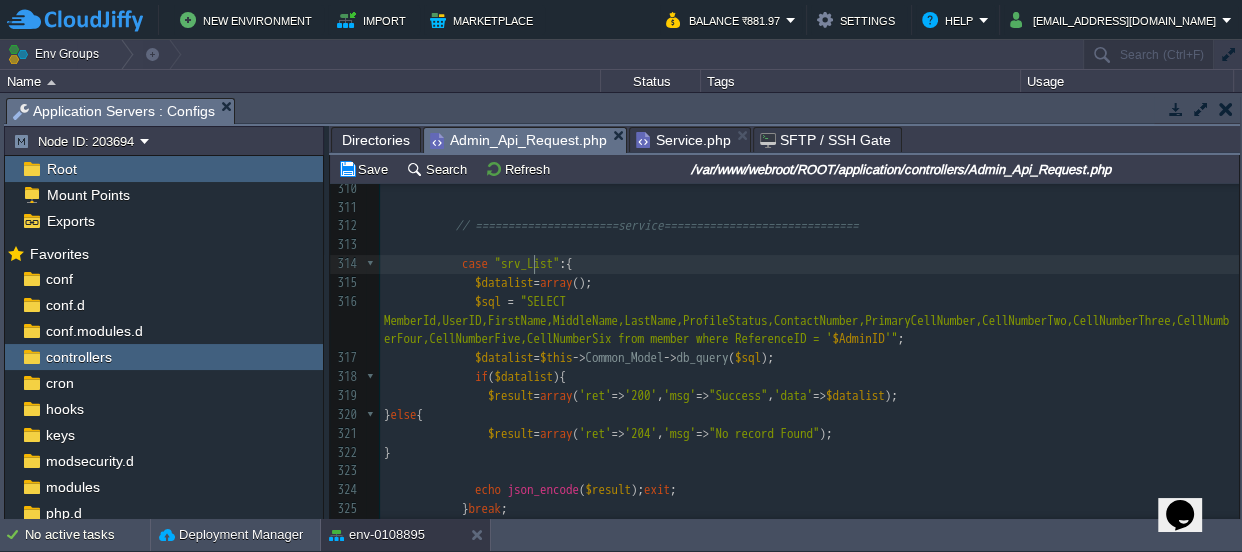 scroll, scrollTop: 6, scrollLeft: 7, axis: both 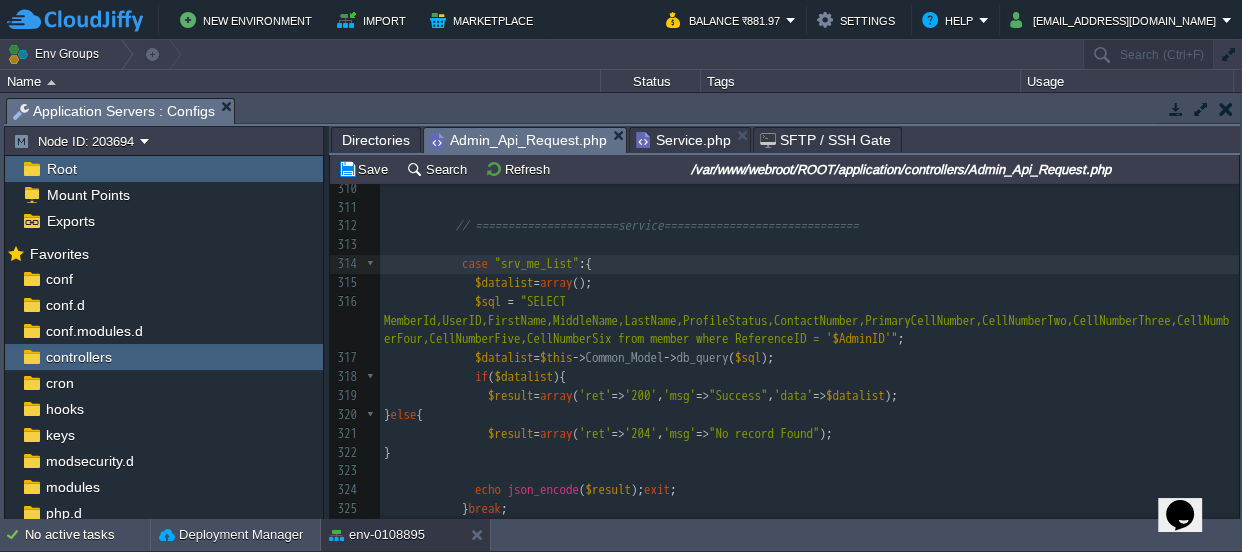 type on "_mem" 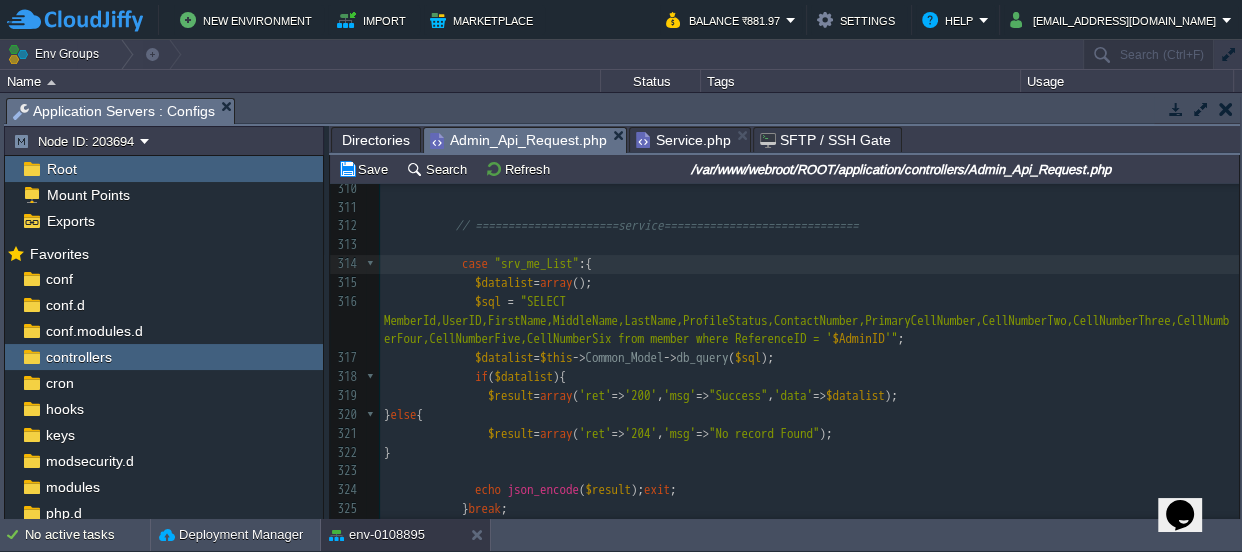 scroll, scrollTop: 6, scrollLeft: 28, axis: both 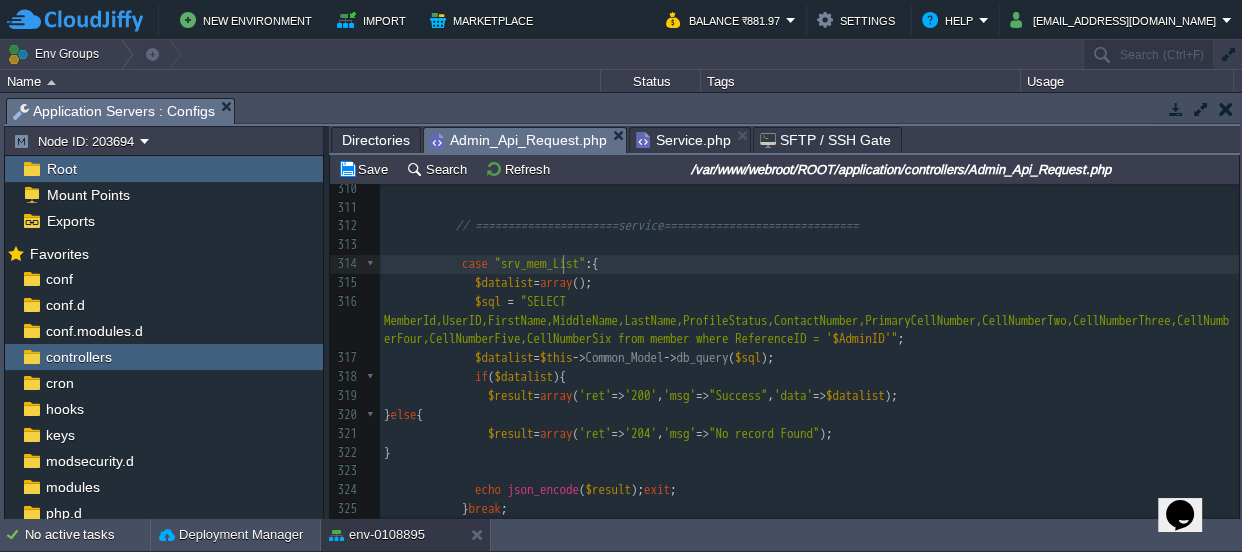 click on "xxxxxxxxxx              case   "Lead_List" :{      300                 ); 301                  $this -> Common_Model -> update_records ( 'lead_enq' , 'ID' , $_REQUEST [ 'EnqID' ], $datalist ); 302                  $result = array ( 'ret' => '200' , 'msg' => "Success" ); 303               } else { 304                  $result = array ( 'ret' => '204' , 'msg' => "Somthing want Wrong" ); 305               } 306                echo   json_encode ( $result ); exit ; 307             } break ; 308              309              310              311              312             // ======================service============================== 313              314              case   "srv_mem_List" :{     315                $datalist = array (); 316                $sql   =   $AdminID '" ;  317                $datalist = $this -> Common_Model -> db_query ( $sql ); 318                if ( $datalist ){ 319    =" at bounding box center (809, 434) 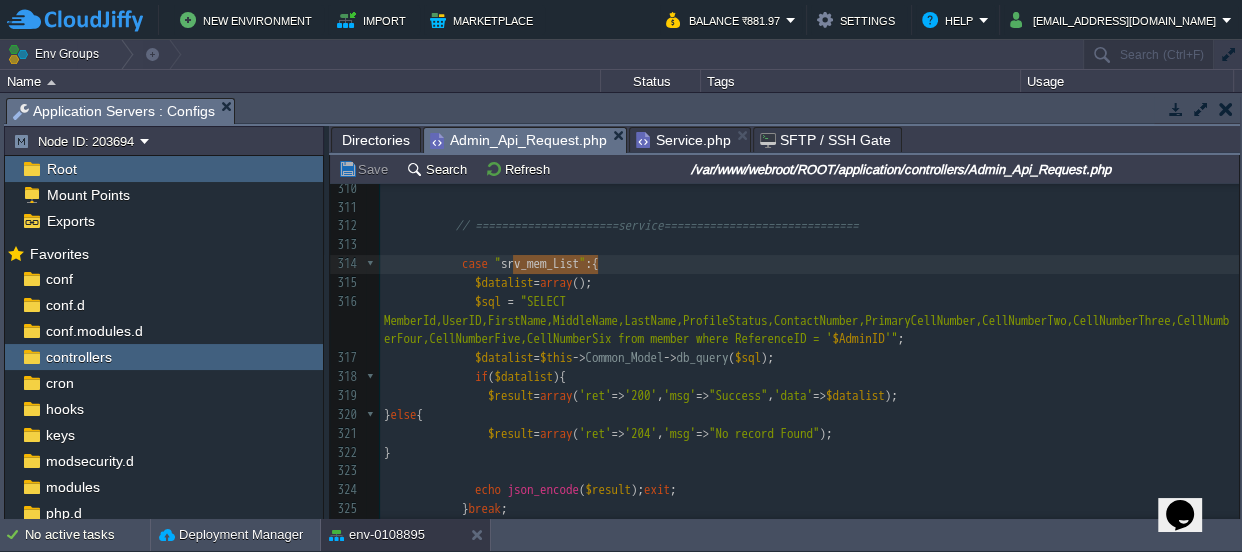 type on "srv_mem_List" 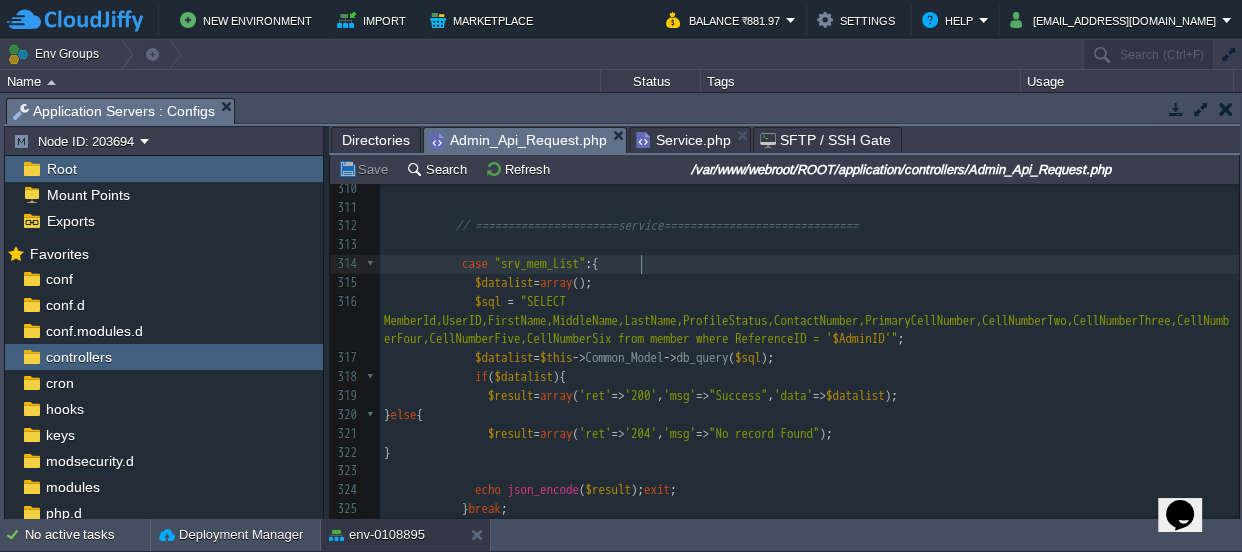 click on ""srv_mem_List"" at bounding box center [540, 263] 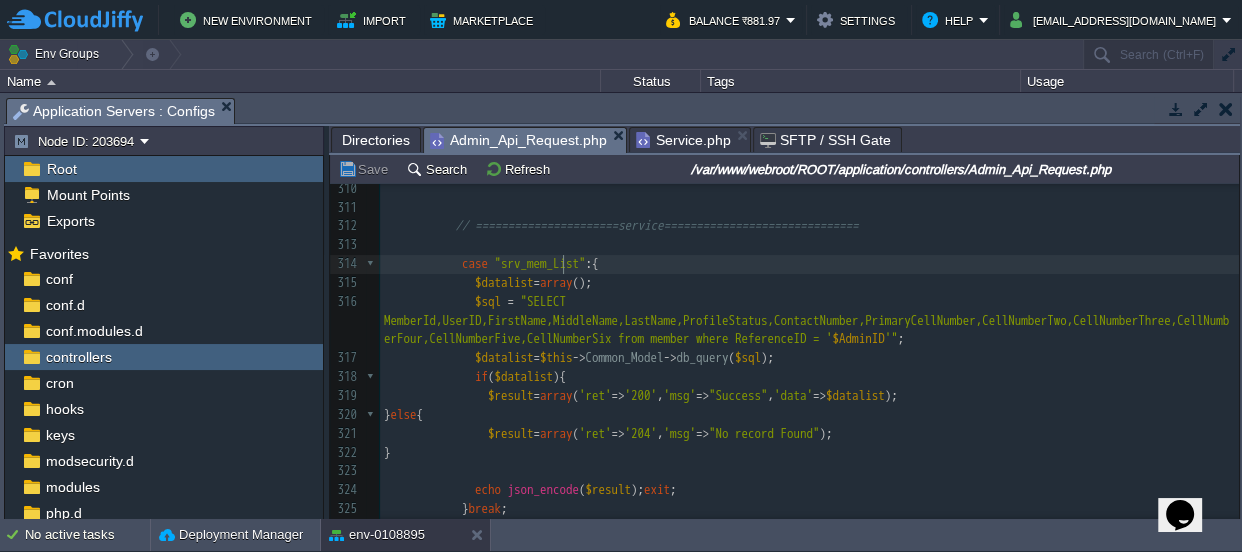 type on "srv_mem_List" 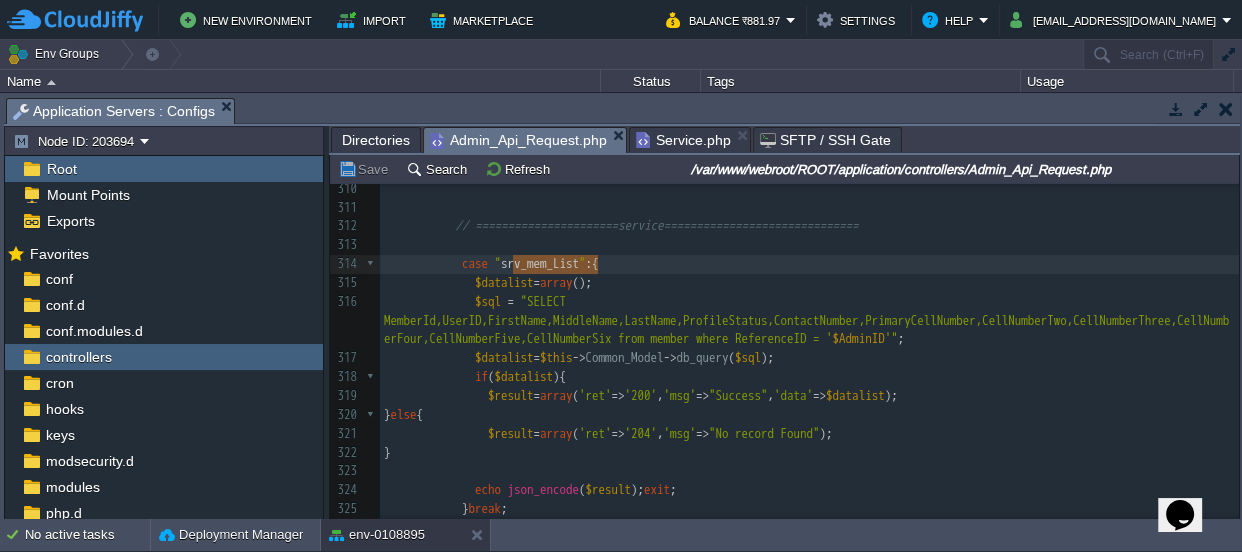 scroll, scrollTop: 4730, scrollLeft: 0, axis: vertical 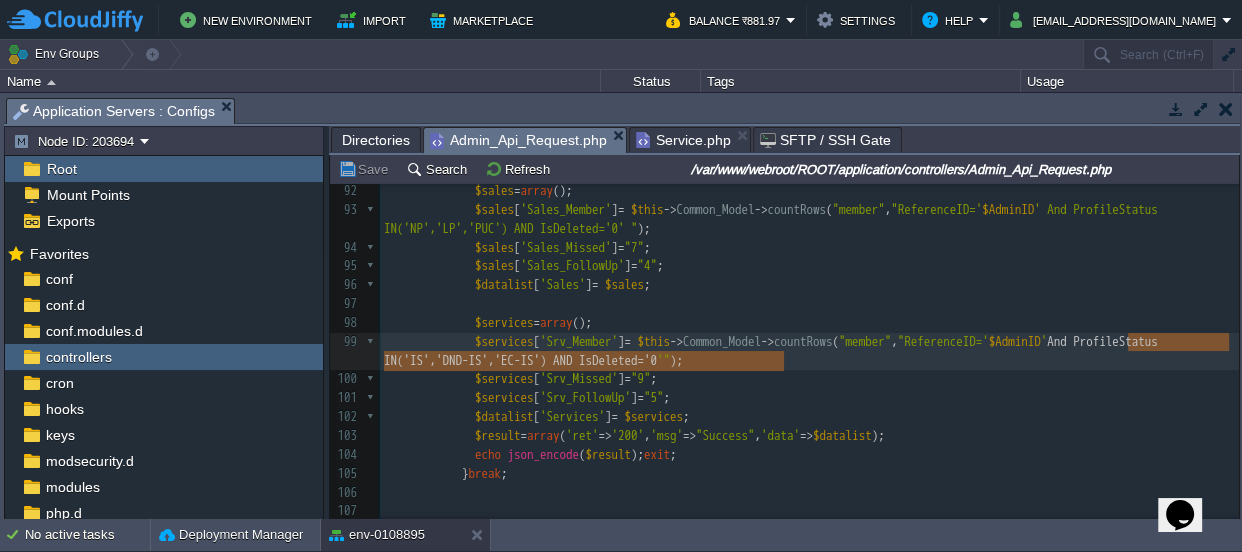 type on "And ProfileStatus IN('IS','DND-IS','EC-IS') AND IsDeleted='0'" 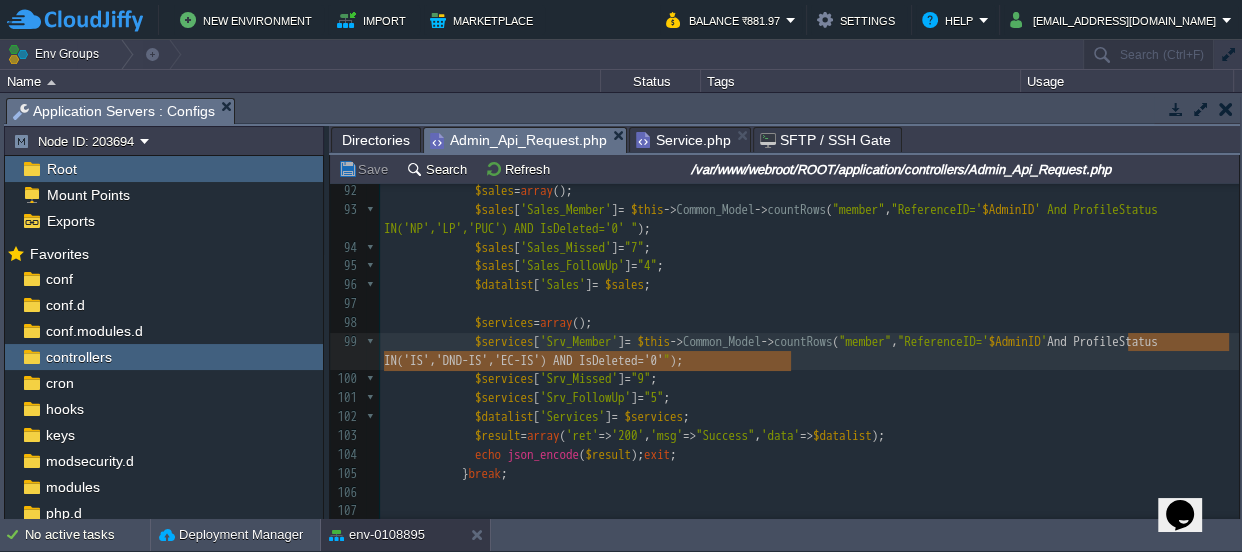 drag, startPoint x: 1129, startPoint y: 342, endPoint x: 790, endPoint y: 356, distance: 339.28897 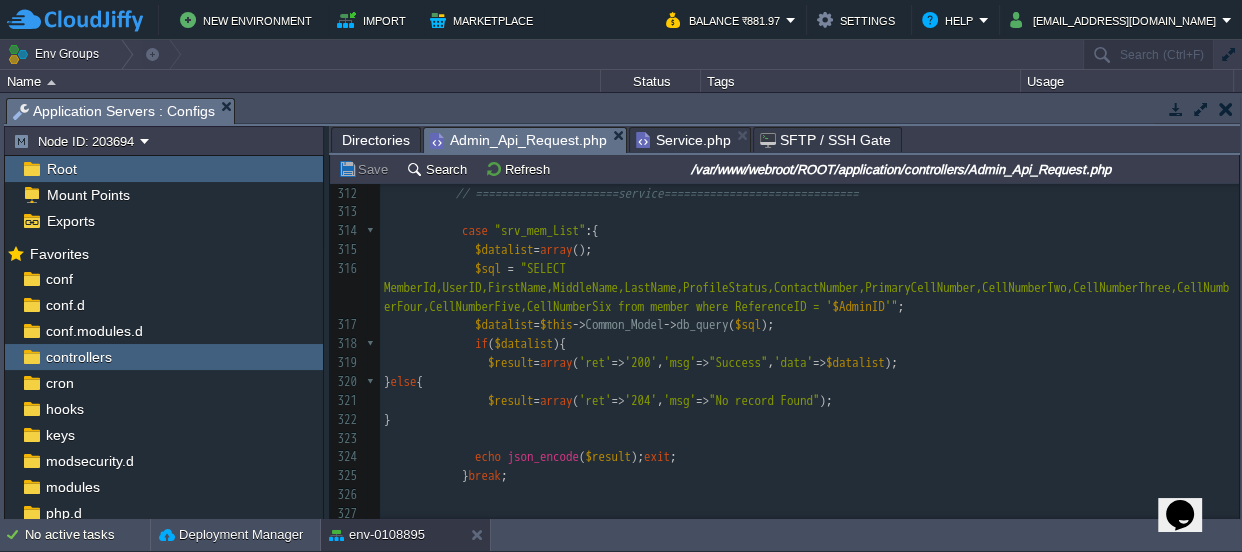 click on "xxxxxxxxxx                $services [ 'Srv_Member' ]  =   $this -> Common_Model -> countRows ( "member" , "ReferenceID=' $AdminID '  And ProfileStatus IN('IS','DND-IS','EC-IS') AND IsDeleted='0' " ); 303               } else { 304                  $result = array ( 'ret' => '204' , 'msg' => "Somthing want Wrong" ); 305               } 306                echo   json_encode ( $result ); exit ; 307             } break ; 308              309              310              311              312             // ======================service============================== 313              314              case   "srv_mem_List" :{     315                $datalist = array (); 316                $sql   =   "SELECT MemberId,UserID,FirstName,MiddleName,LastName,ProfileStatus,ContactNumber,PrimaryCellNumber,CellNumberTwo,CellNumberThree,CellNumberFour,CellNumberFive,CellNumberSix from member where ReferenceID = ' $AdminID '" ;  317 $datalist =" at bounding box center [809, 373] 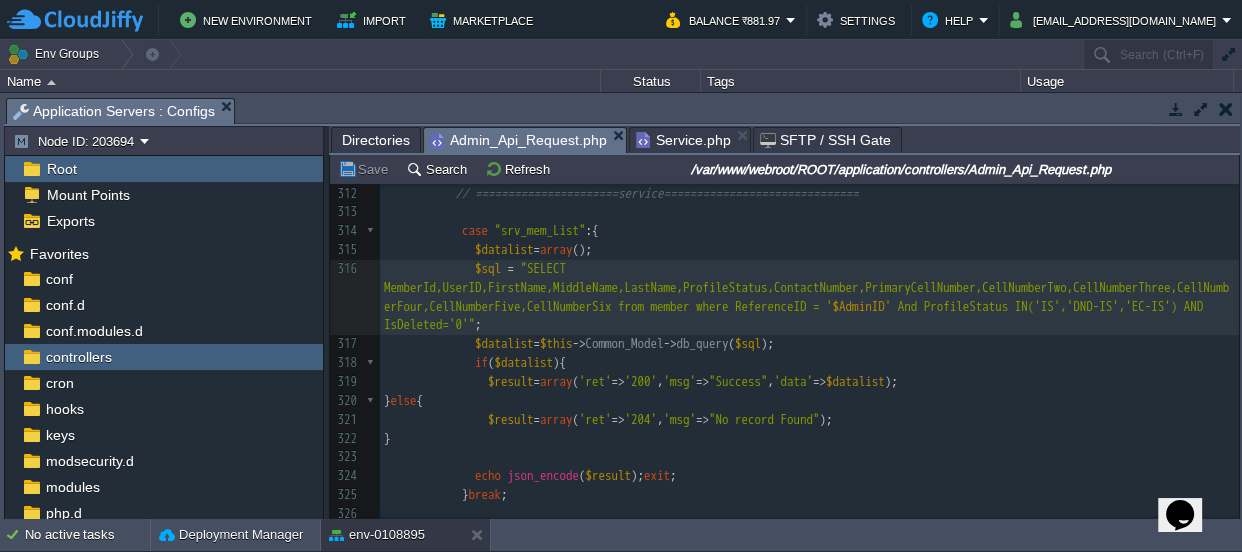 click on "$sql   =   "SELECT MemberId,UserID,FirstName,MiddleName,LastName,ProfileStatus,ContactNumber,PrimaryCellNumber,CellNumberTwo,CellNumberThree,CellNumberFour,CellNumberFive,CellNumberSix from member where ReferenceID = ' $AdminID ' And ProfileStatus IN('IS','DND-IS','EC-IS') AND IsDeleted='0'" ;" at bounding box center (809, 297) 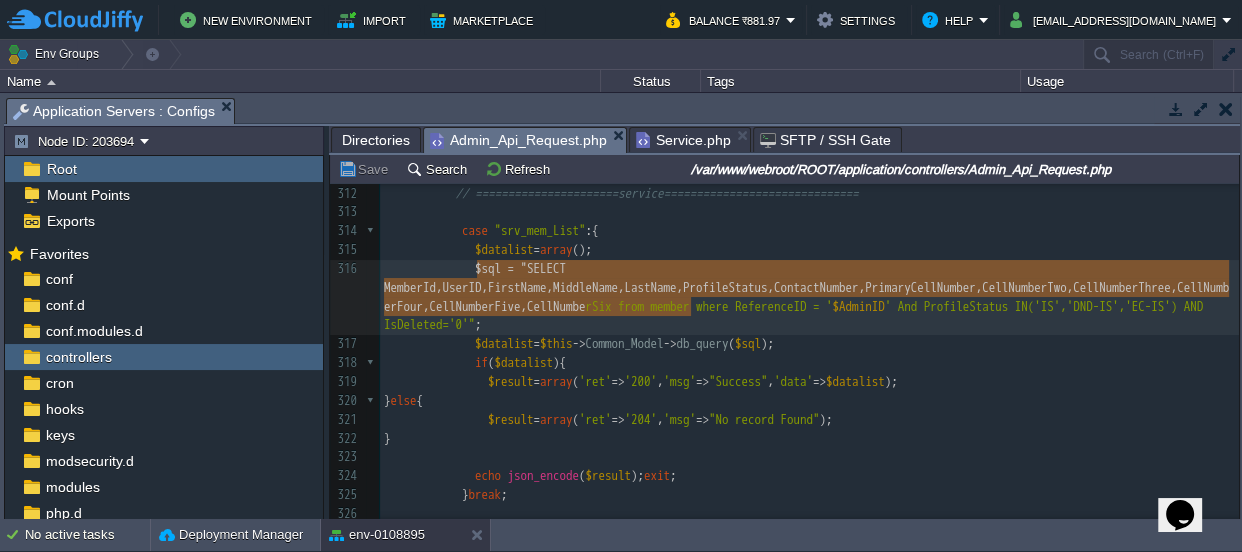 type on "$sql = "SELECT MemberId,UserID,FirstName,MiddleName,LastName,ProfileStatus,ContactNumber,PrimaryCellNumber,CellNumberTwo,CellNumberThree,CellNumberFour,CellNumberFive,CellNumberSix from member where ReferenceID = '$AdminID' And ProfileStatus IN('IS','DND-IS','EC-IS') AND IsDeleted='0'";" 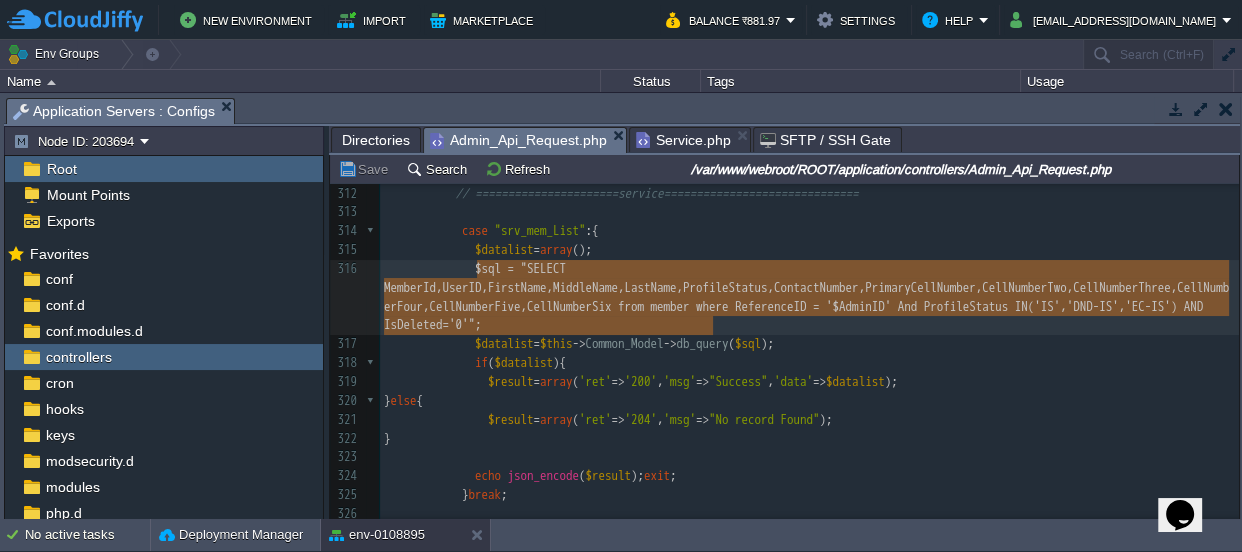 drag, startPoint x: 478, startPoint y: 266, endPoint x: 697, endPoint y: 310, distance: 223.37636 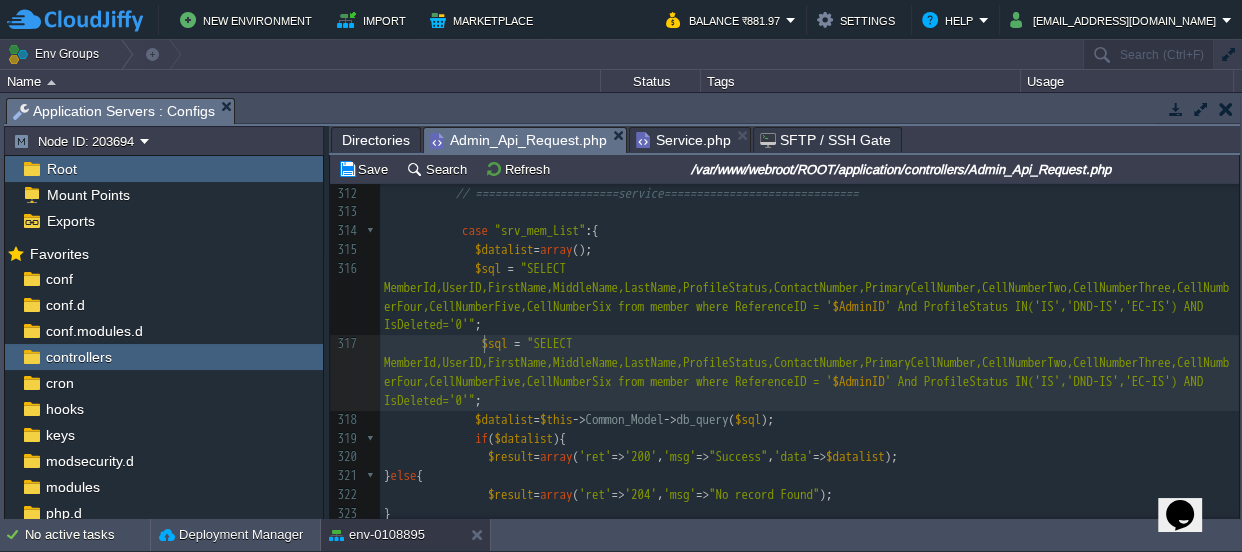 click on "xxxxxxxxxx                $services [ 'Srv_Member' ]  =   $this -> Common_Model -> countRows ( "member" , "ReferenceID=' $AdminID '  And ProfileStatus IN('IS','DND-IS','EC-IS') AND IsDeleted='0' " );   301                  $this -> Common_Model -> update_records ( 'lead_enq' , 'ID' , $_REQUEST [ 'EnqID' ], $datalist ); 302                  $result = array ( 'ret' => '200' , 'msg' => "Success" ); 303               } else { 304                  $result = array ( 'ret' => '204' , 'msg' => "Somthing want Wrong" ); 305               } 306                echo   json_encode ( $result ); exit ; 307             } break ; 308              309              310              311              312             // ======================service============================== 313              314              case   "srv_mem_List" :{     315                $datalist = array (); 316                $sql   =   $AdminID ;  317 $sql   =" at bounding box center [809, 401] 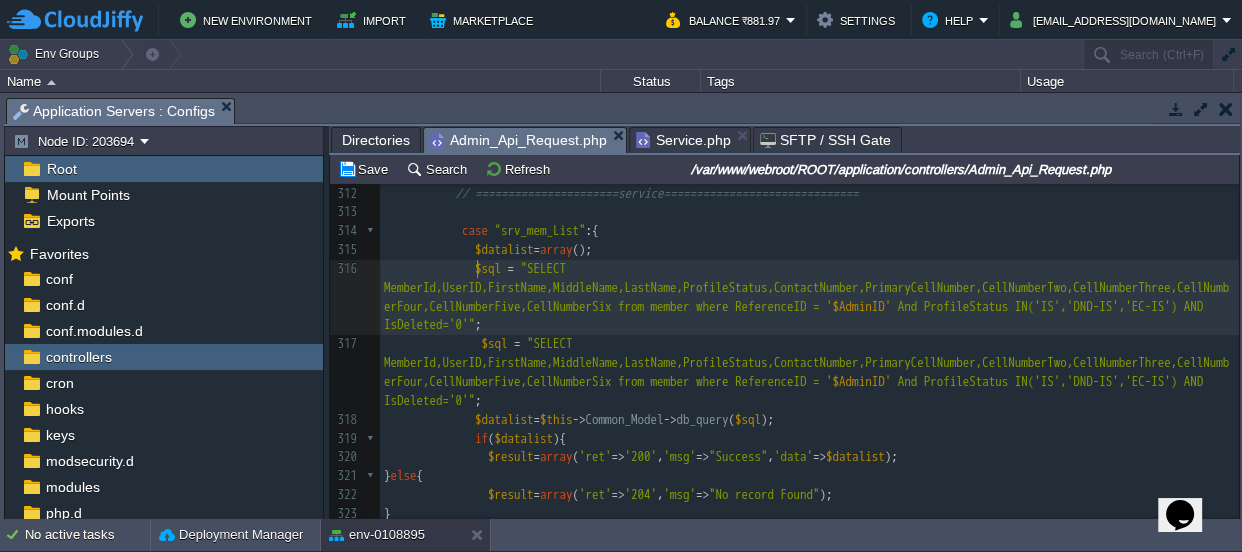 click on "xxxxxxxxxx                $services [ 'Srv_Member' ]  =   $this -> Common_Model -> countRows ( "member" , "ReferenceID=' $AdminID '  And ProfileStatus IN('IS','DND-IS','EC-IS') AND IsDeleted='0' " );   301                  $this -> Common_Model -> update_records ( 'lead_enq' , 'ID' , $_REQUEST [ 'EnqID' ], $datalist ); 302                  $result = array ( 'ret' => '200' , 'msg' => "Success" ); 303               } else { 304                  $result = array ( 'ret' => '204' , 'msg' => "Somthing want Wrong" ); 305               } 306                echo   json_encode ( $result ); exit ; 307             } break ; 308              309              310              311              312             // ======================service============================== 313              314              case   "srv_mem_List" :{     315                $datalist = array (); 316                $sql   =   $AdminID ;  317 $sql   =" at bounding box center (809, 401) 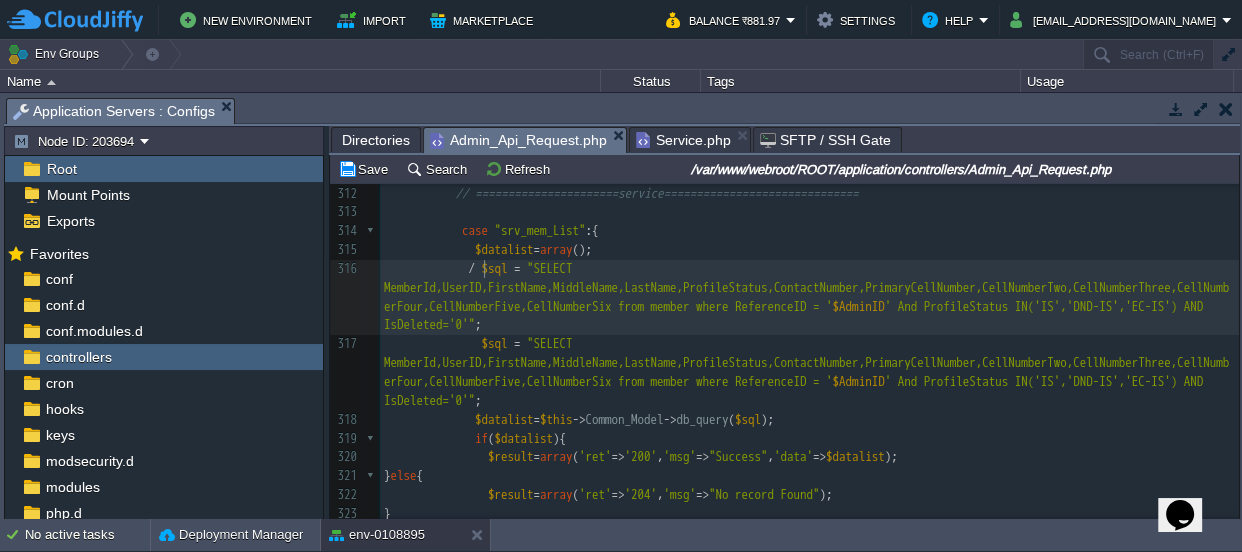 type on "//" 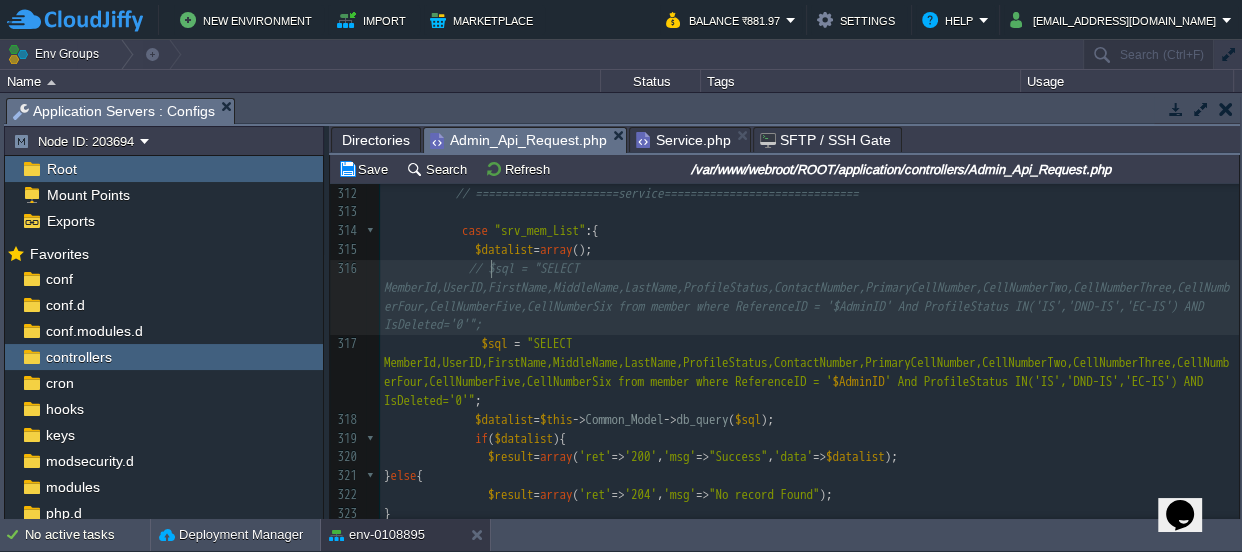 scroll, scrollTop: 6, scrollLeft: 13, axis: both 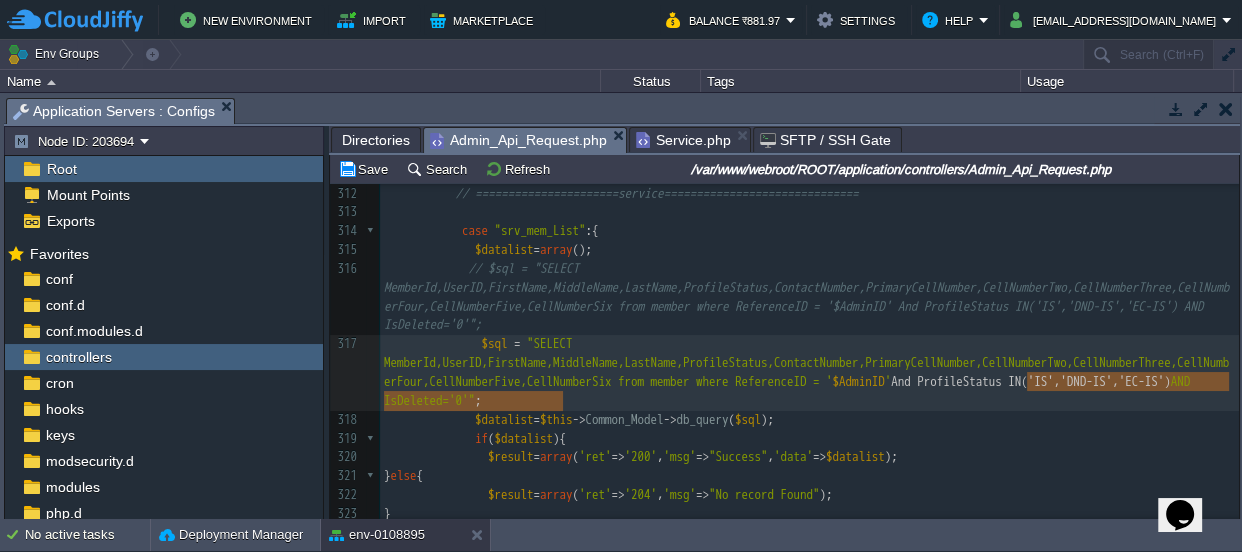 type on "And ProfileStatus IN('IS','DND-IS','EC-IS')" 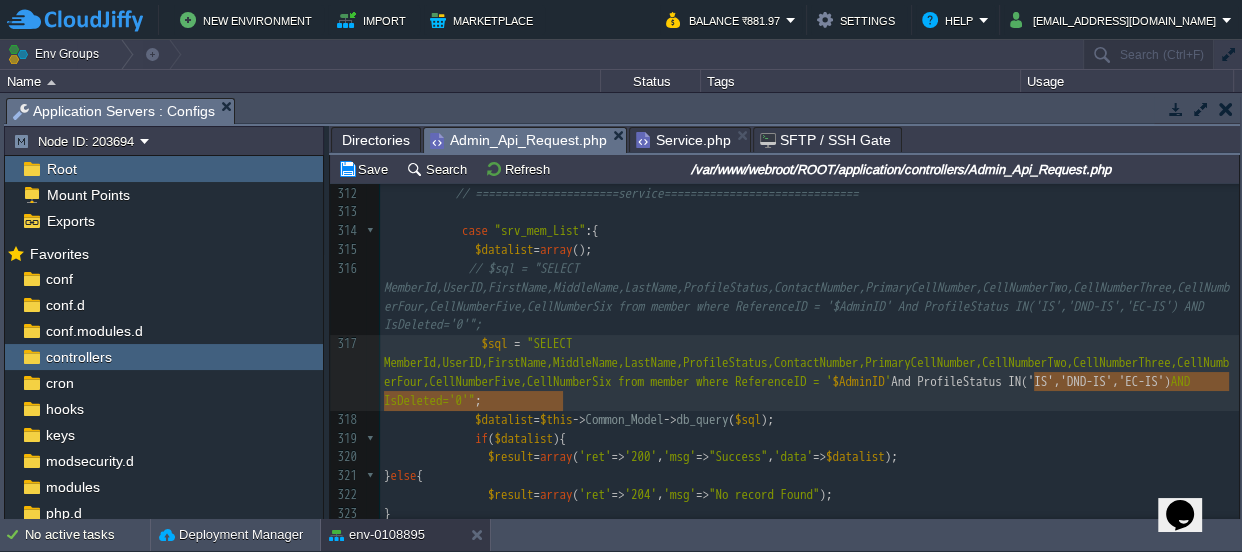 drag, startPoint x: 564, startPoint y: 396, endPoint x: 1031, endPoint y: 381, distance: 467.24084 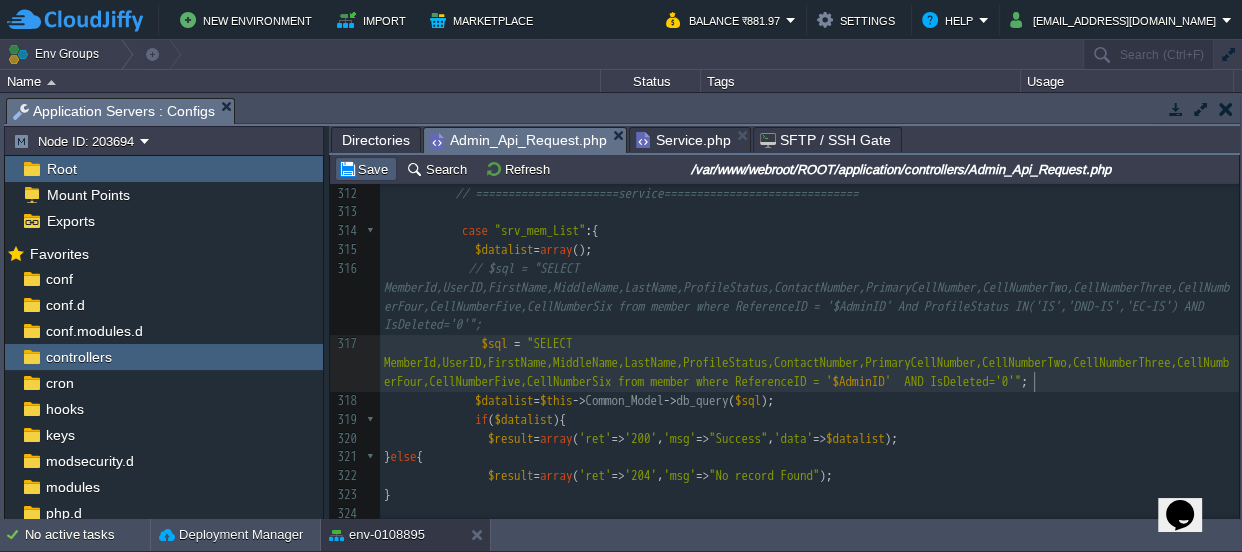 click on "Save" at bounding box center (366, 169) 